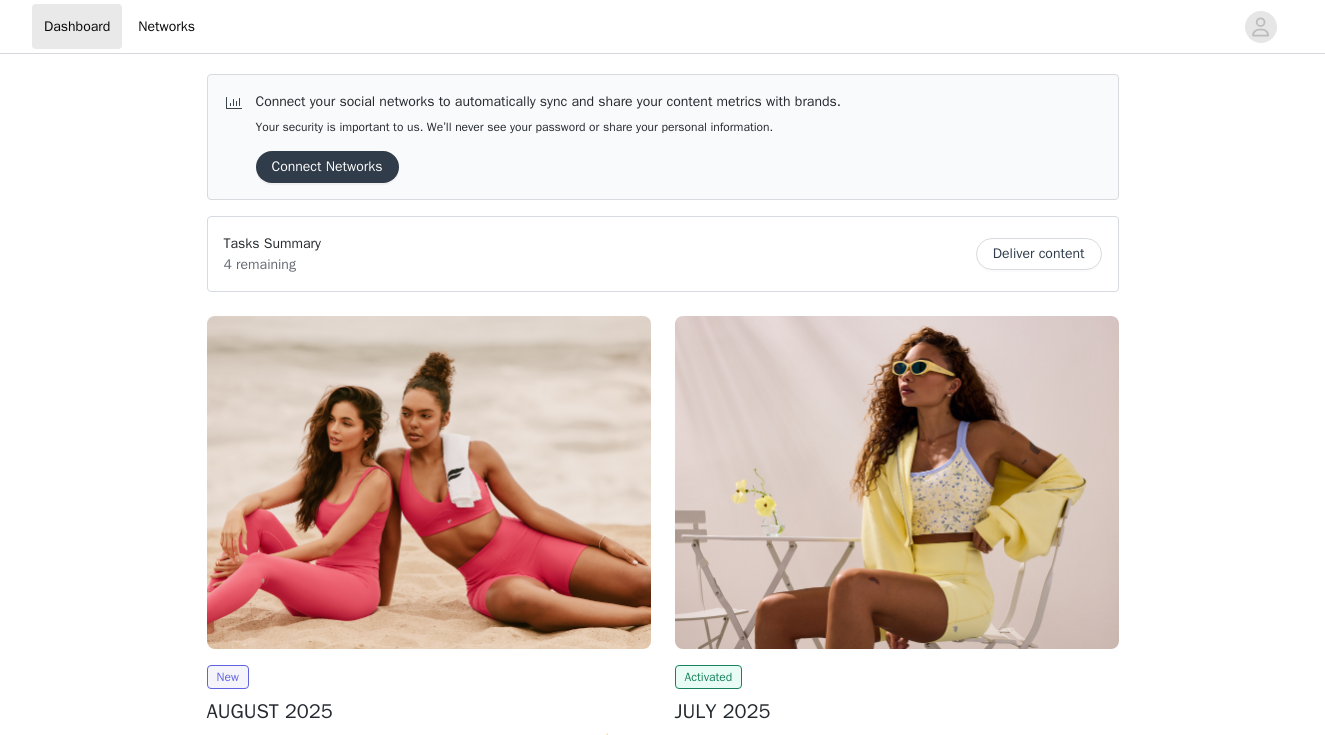 scroll, scrollTop: 0, scrollLeft: 0, axis: both 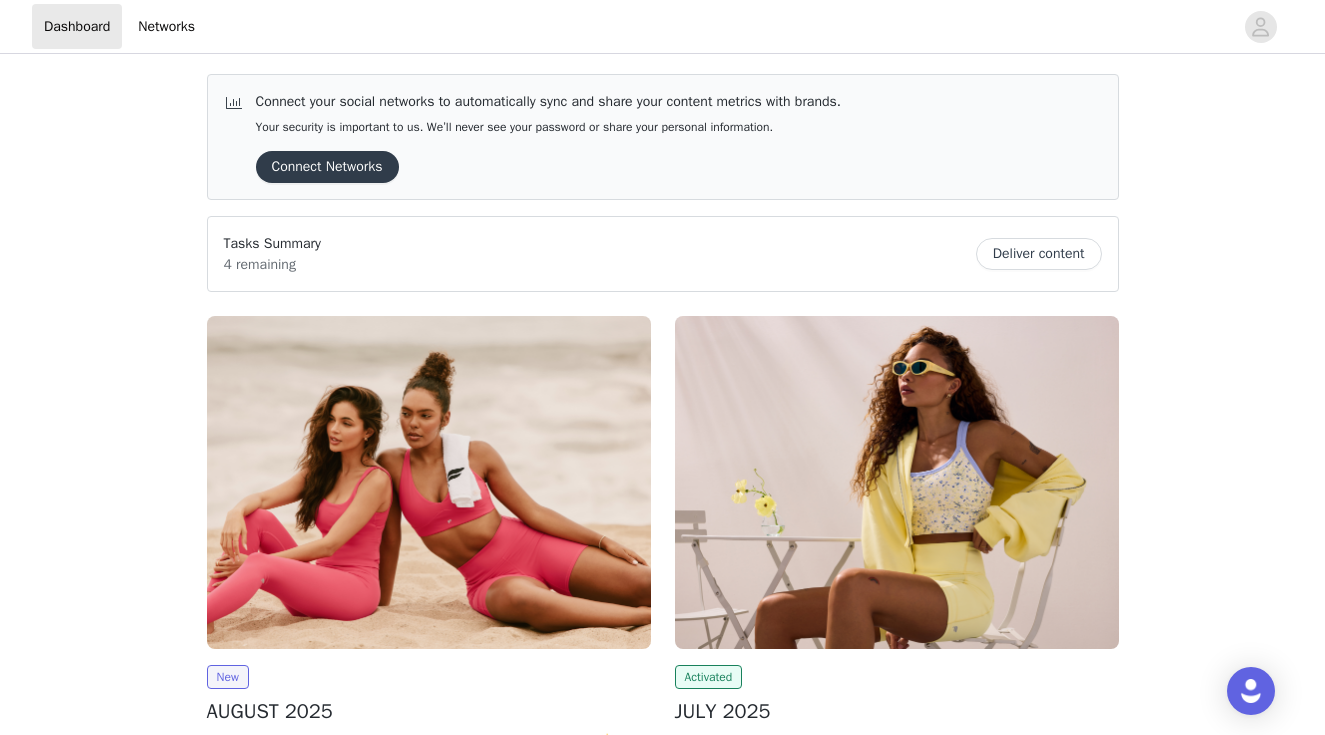 click at bounding box center [429, 482] 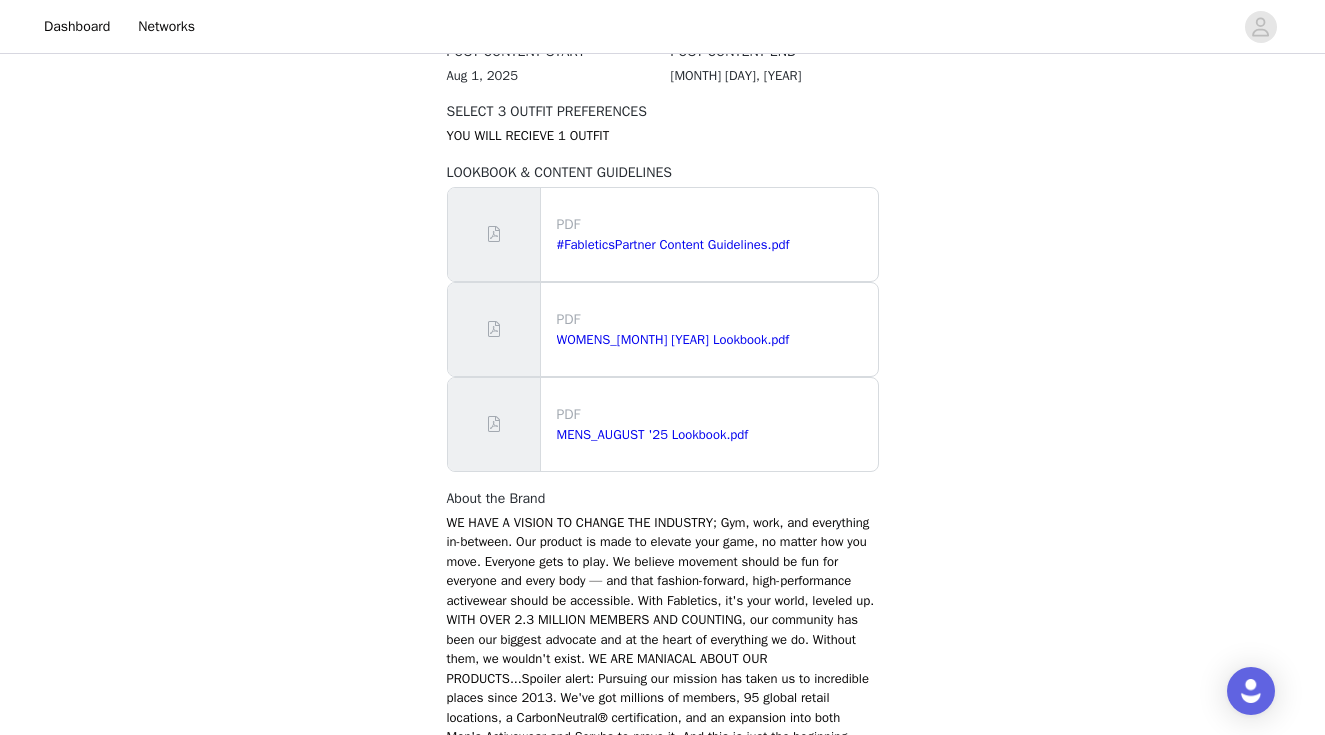 scroll, scrollTop: 1222, scrollLeft: 0, axis: vertical 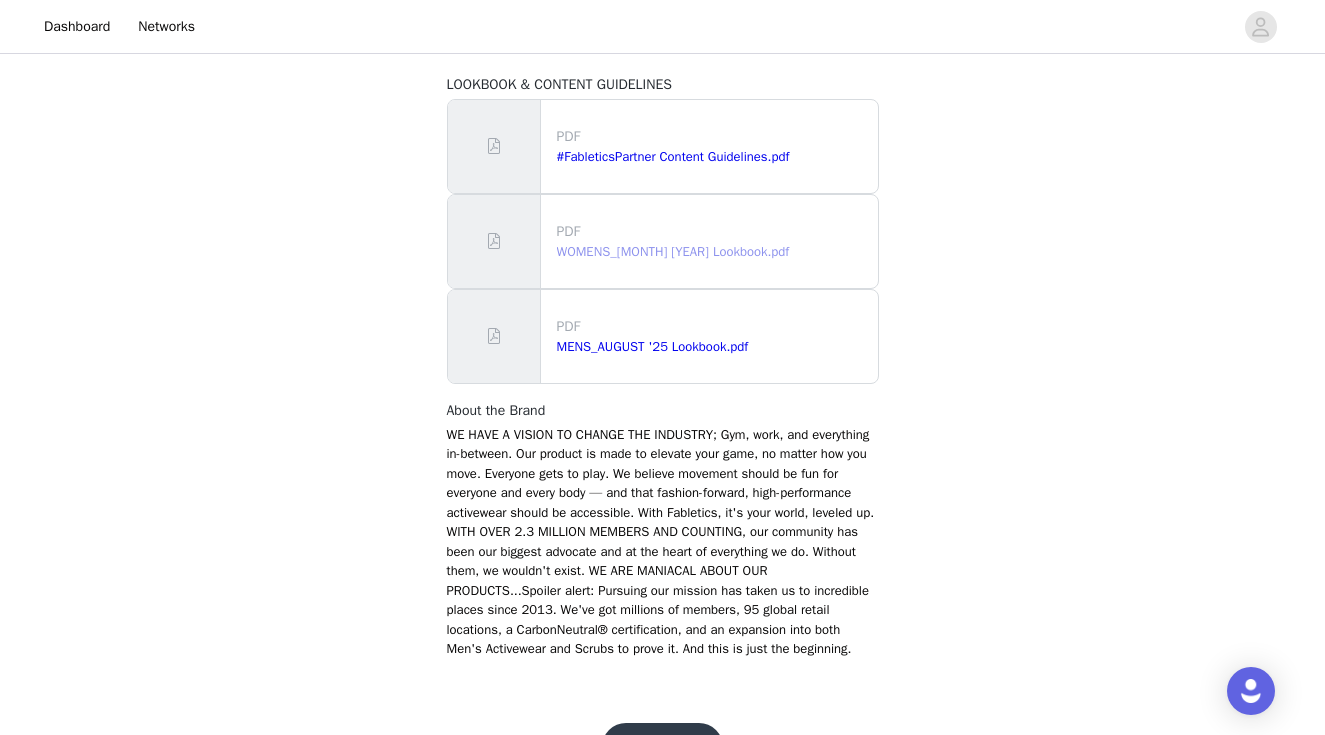 click on "WOMENS_[MONTH] [YEAR] Lookbook.pdf" at bounding box center [673, 251] 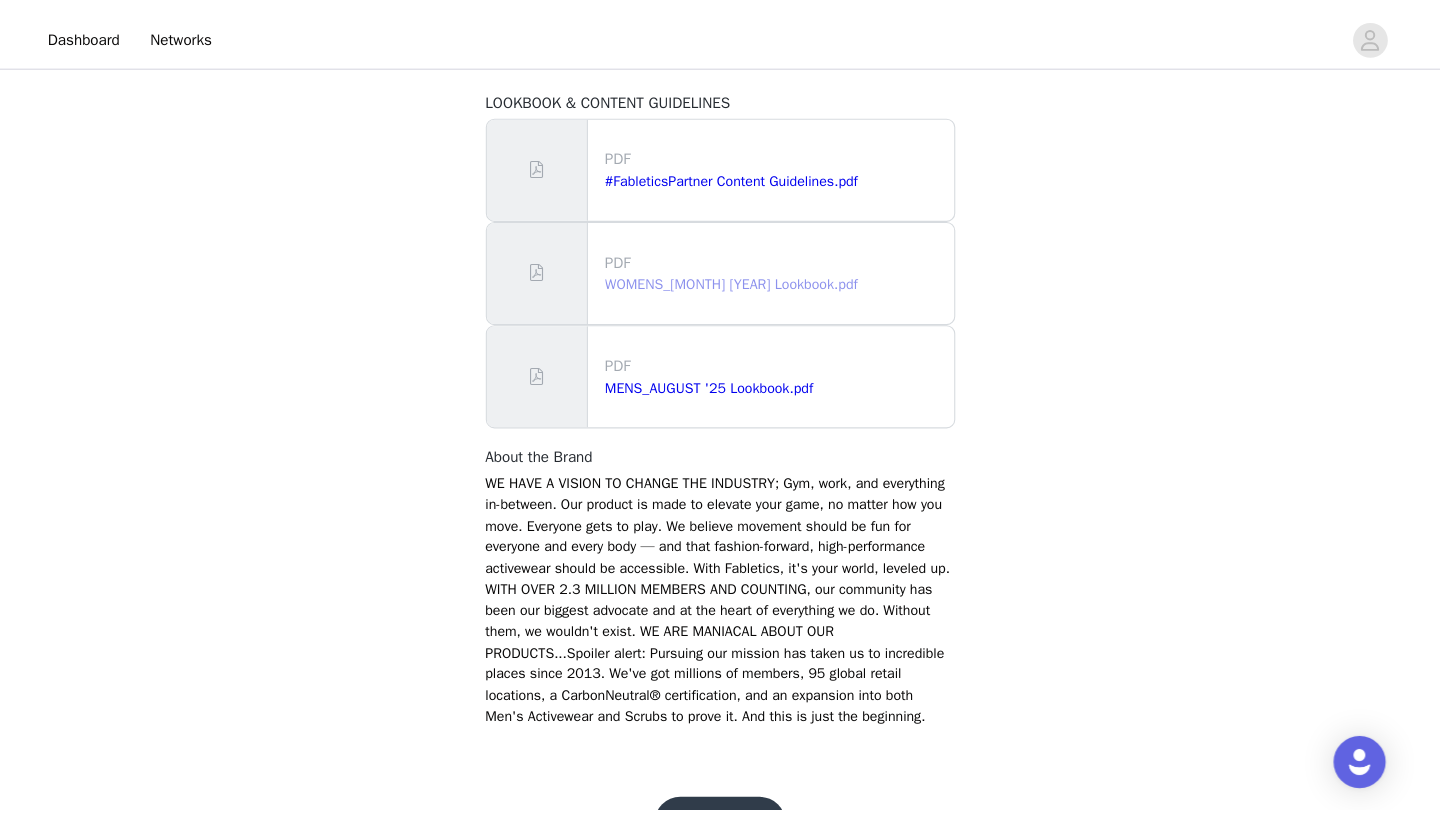 scroll, scrollTop: 1210, scrollLeft: 0, axis: vertical 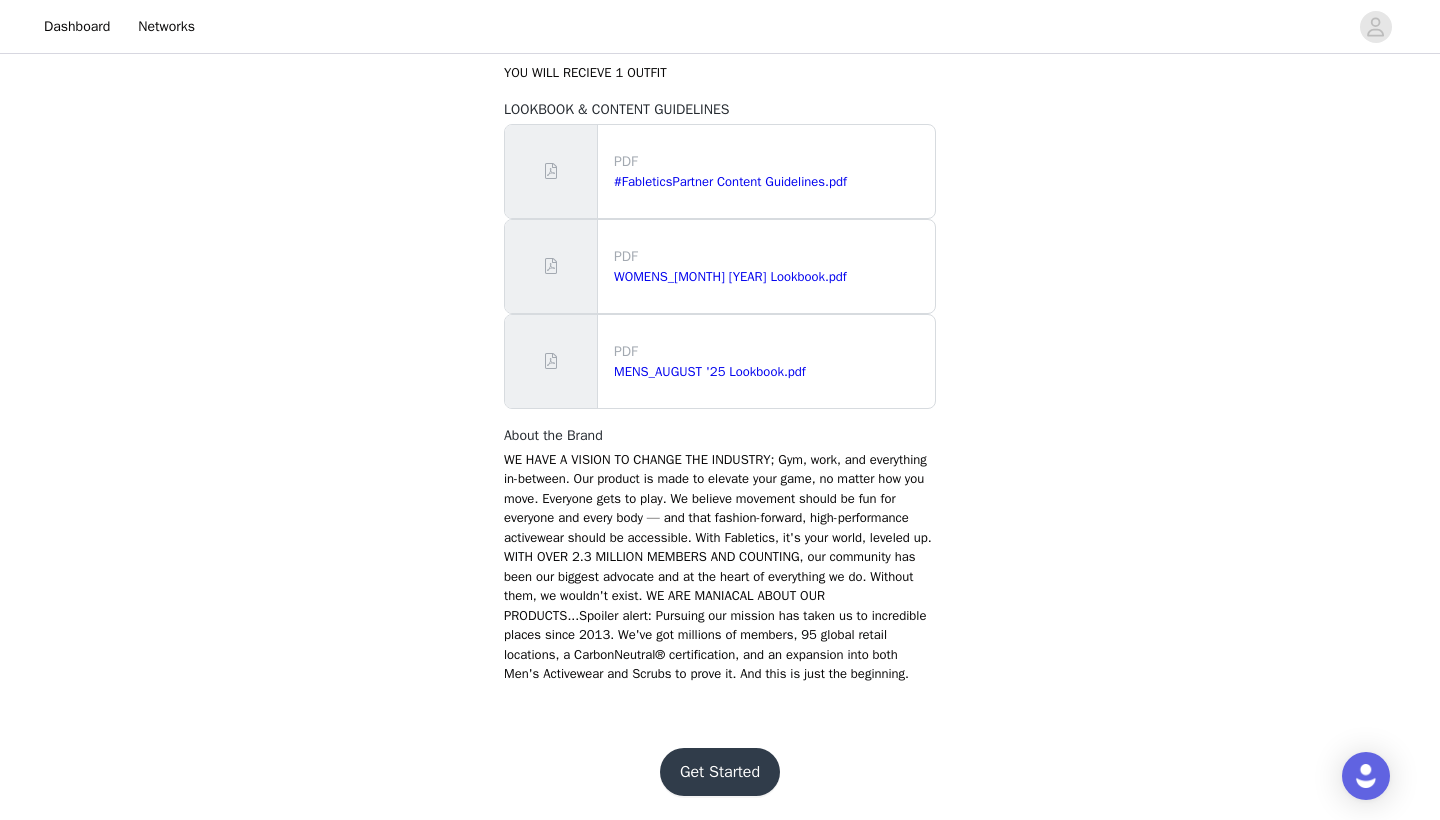 click on "Get Started" at bounding box center [720, 772] 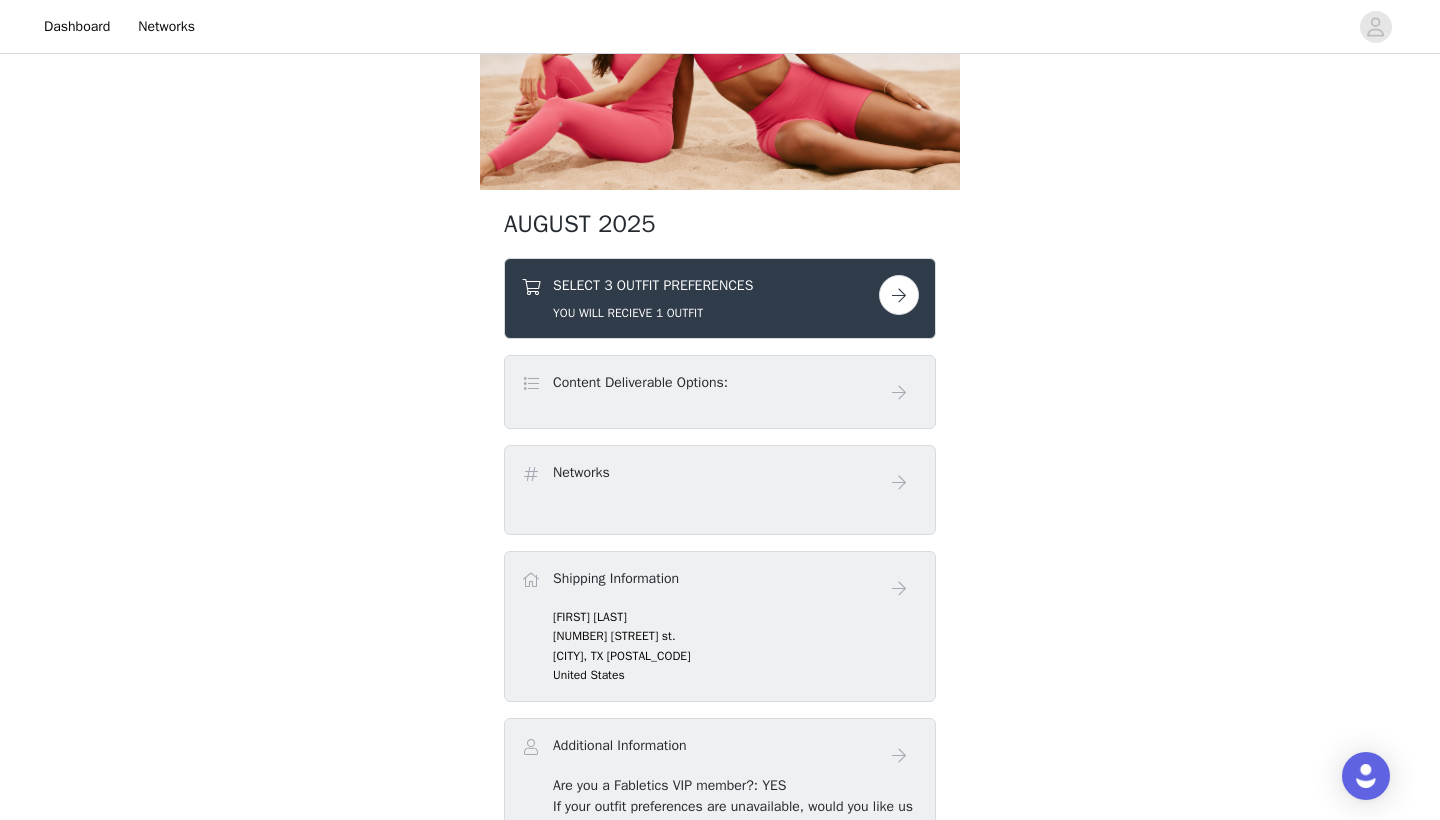 scroll, scrollTop: 244, scrollLeft: 0, axis: vertical 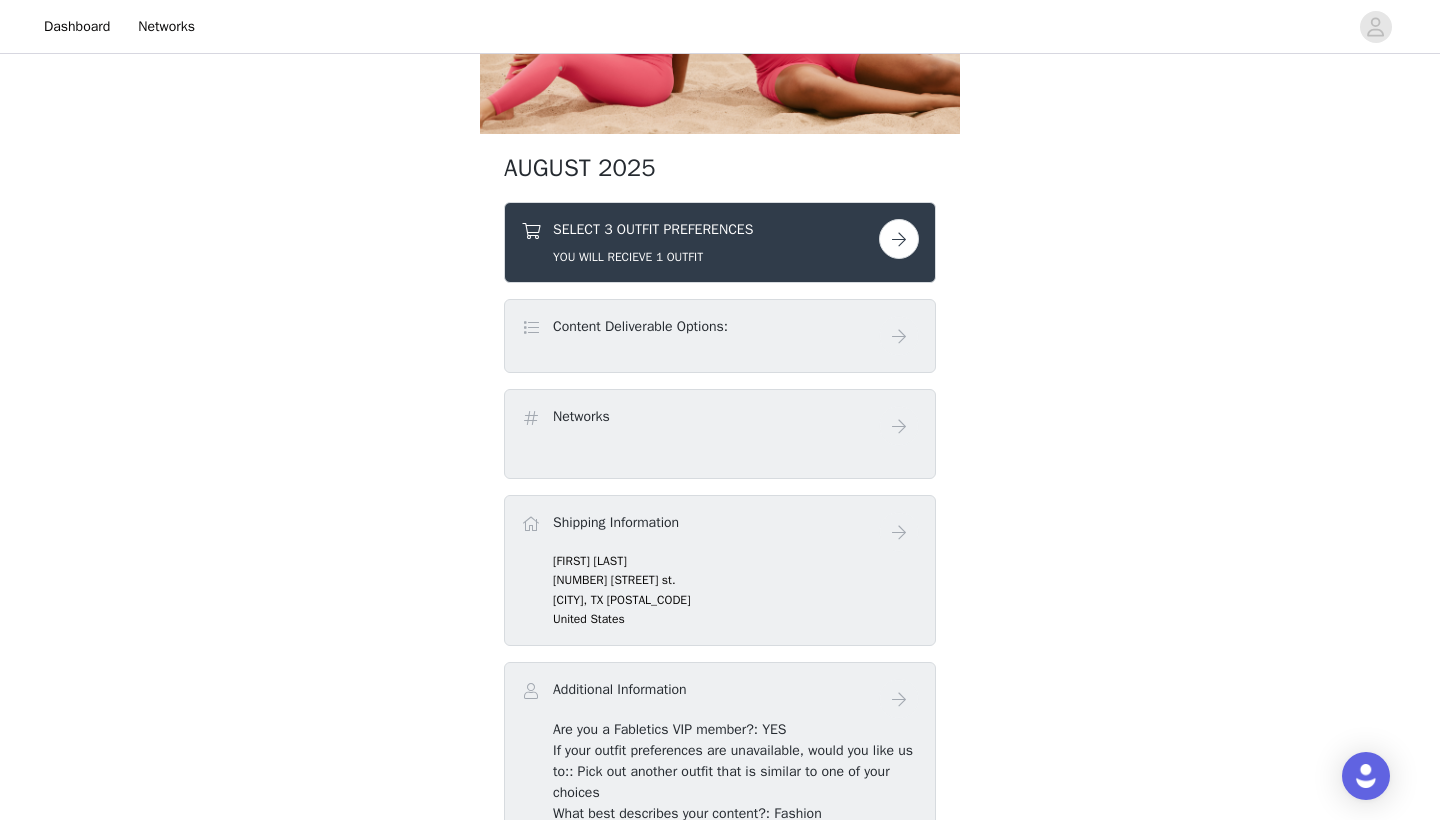 click at bounding box center [899, 239] 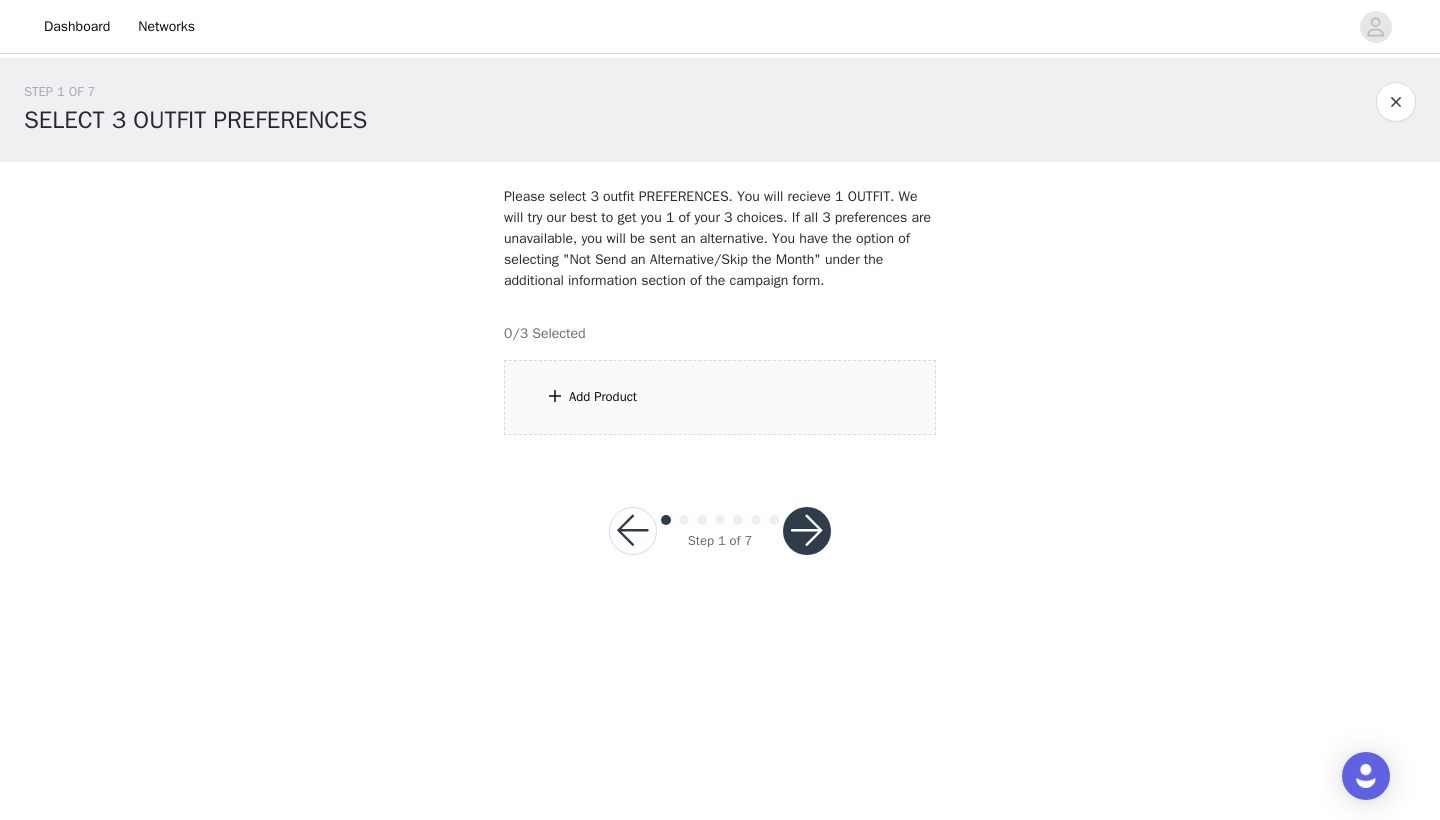 scroll, scrollTop: 0, scrollLeft: 0, axis: both 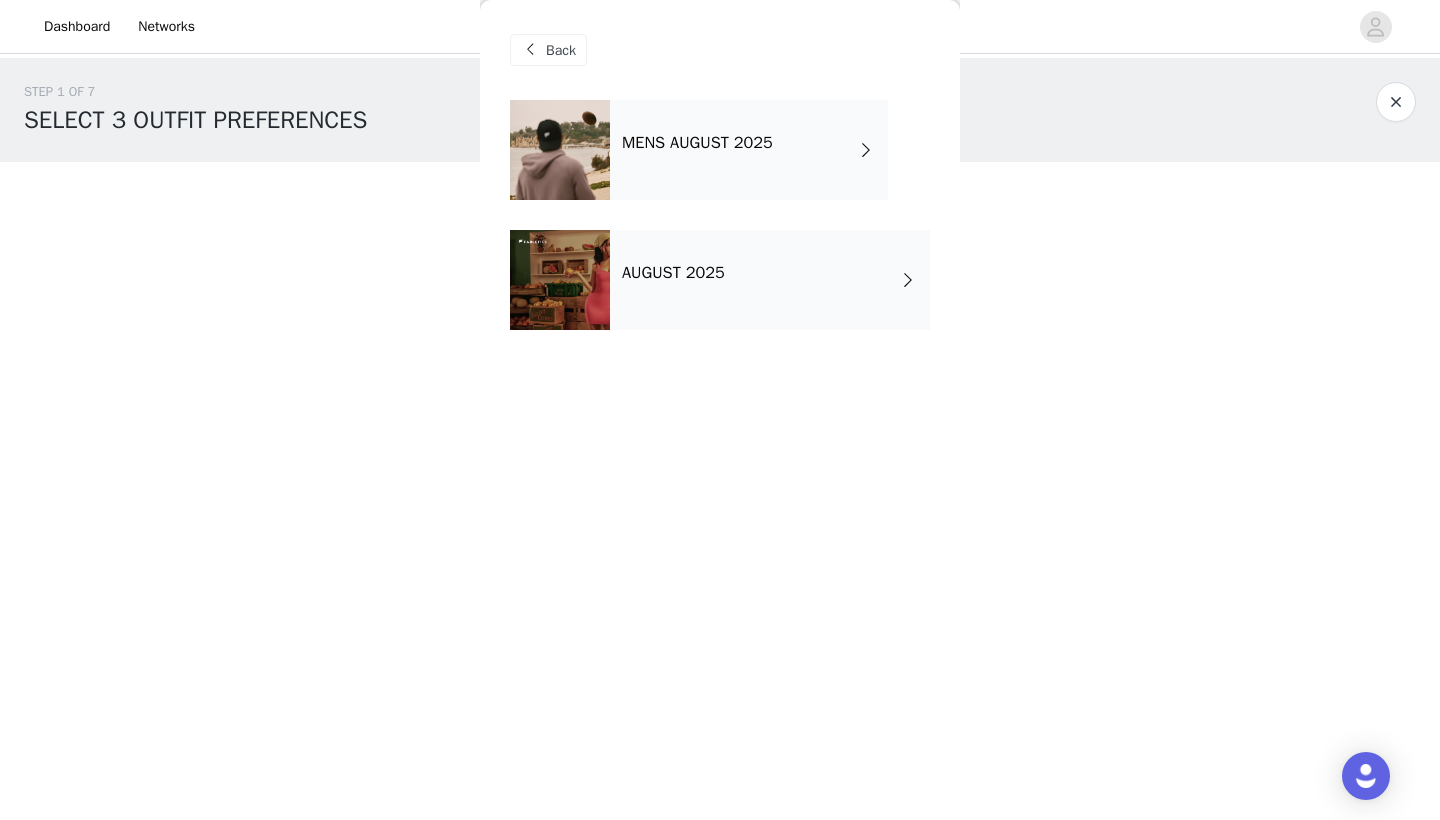 click at bounding box center (908, 280) 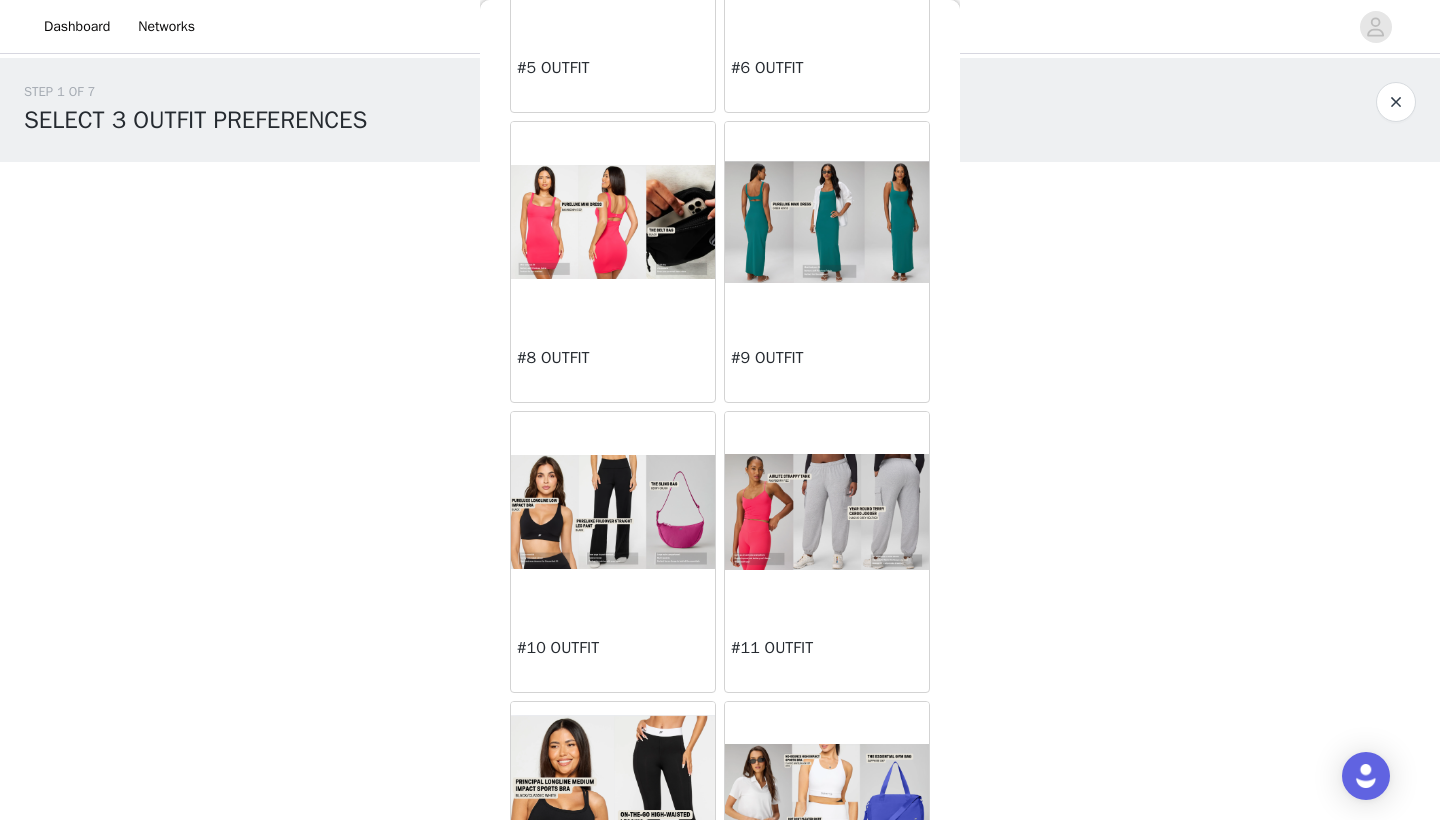 scroll, scrollTop: 913, scrollLeft: 0, axis: vertical 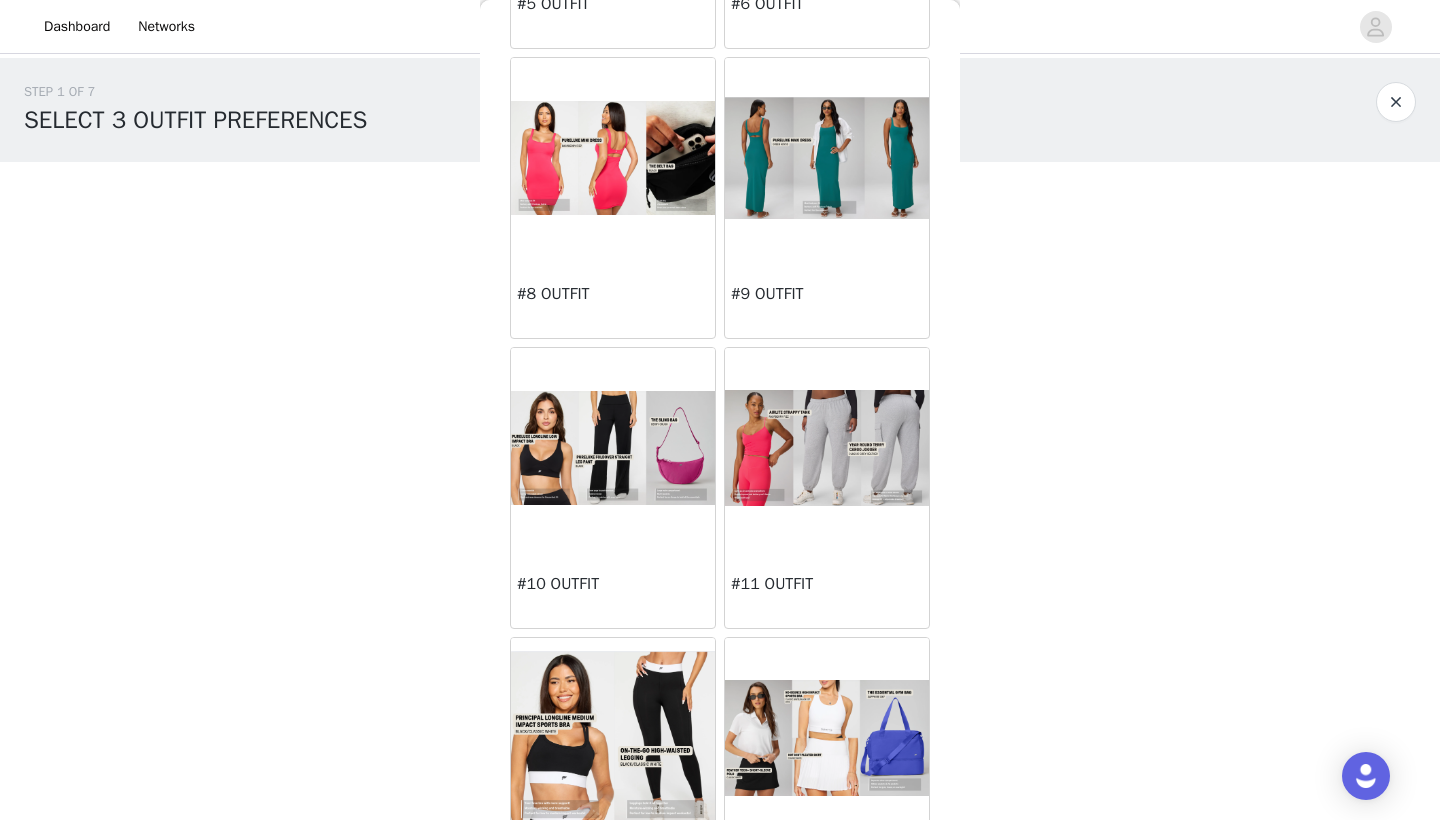 click at bounding box center [613, 448] 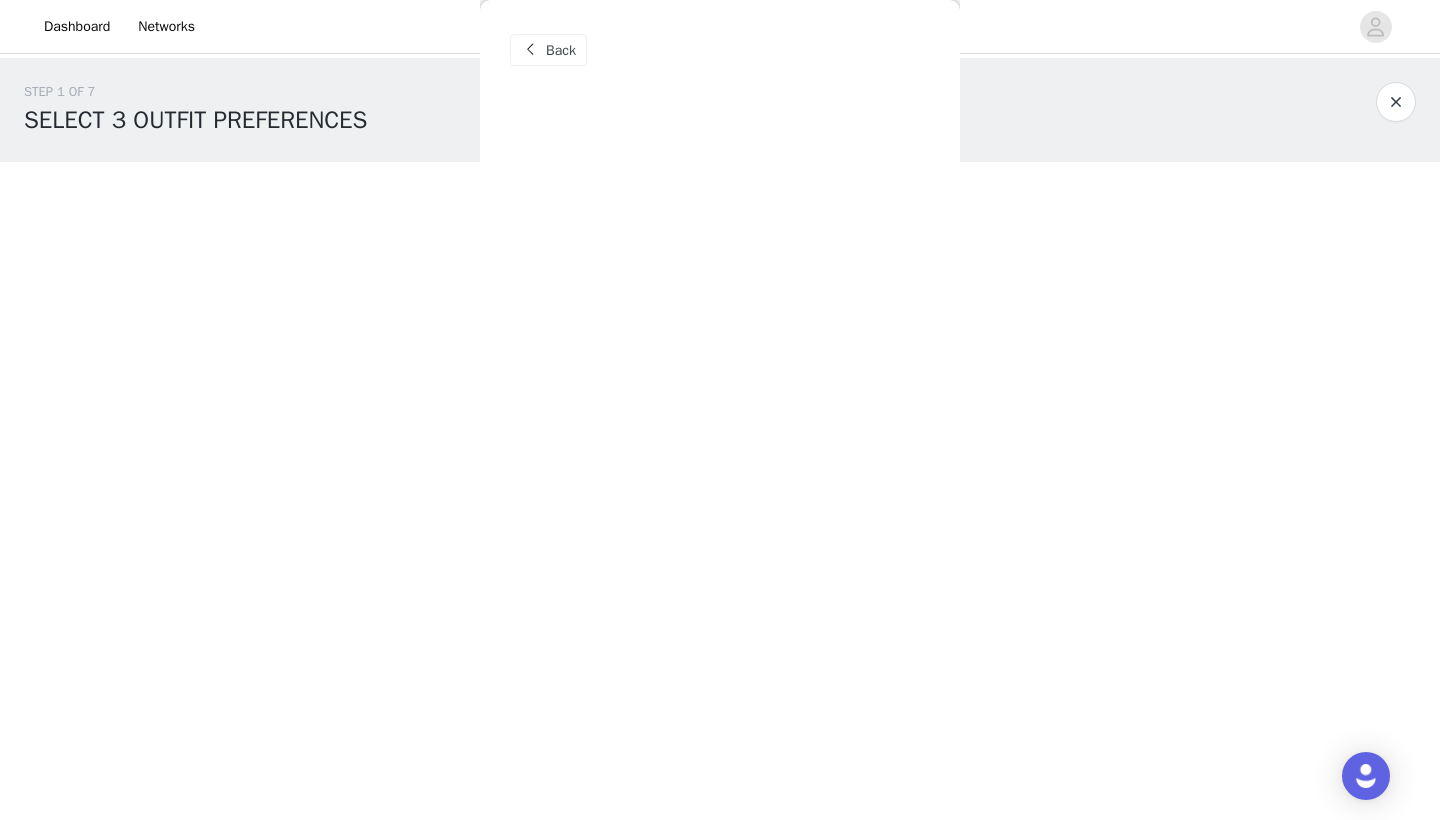 scroll, scrollTop: 0, scrollLeft: 0, axis: both 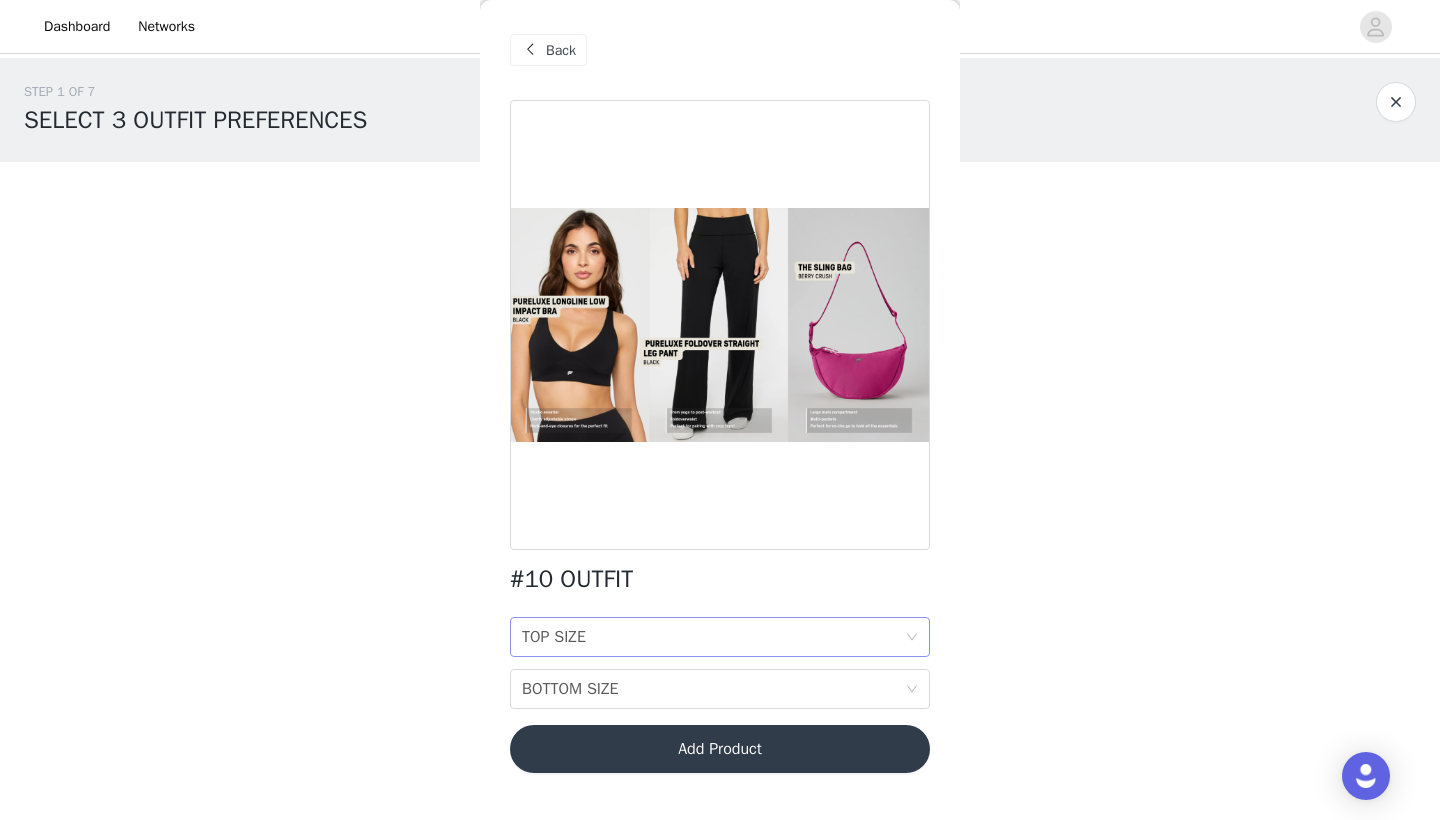 click 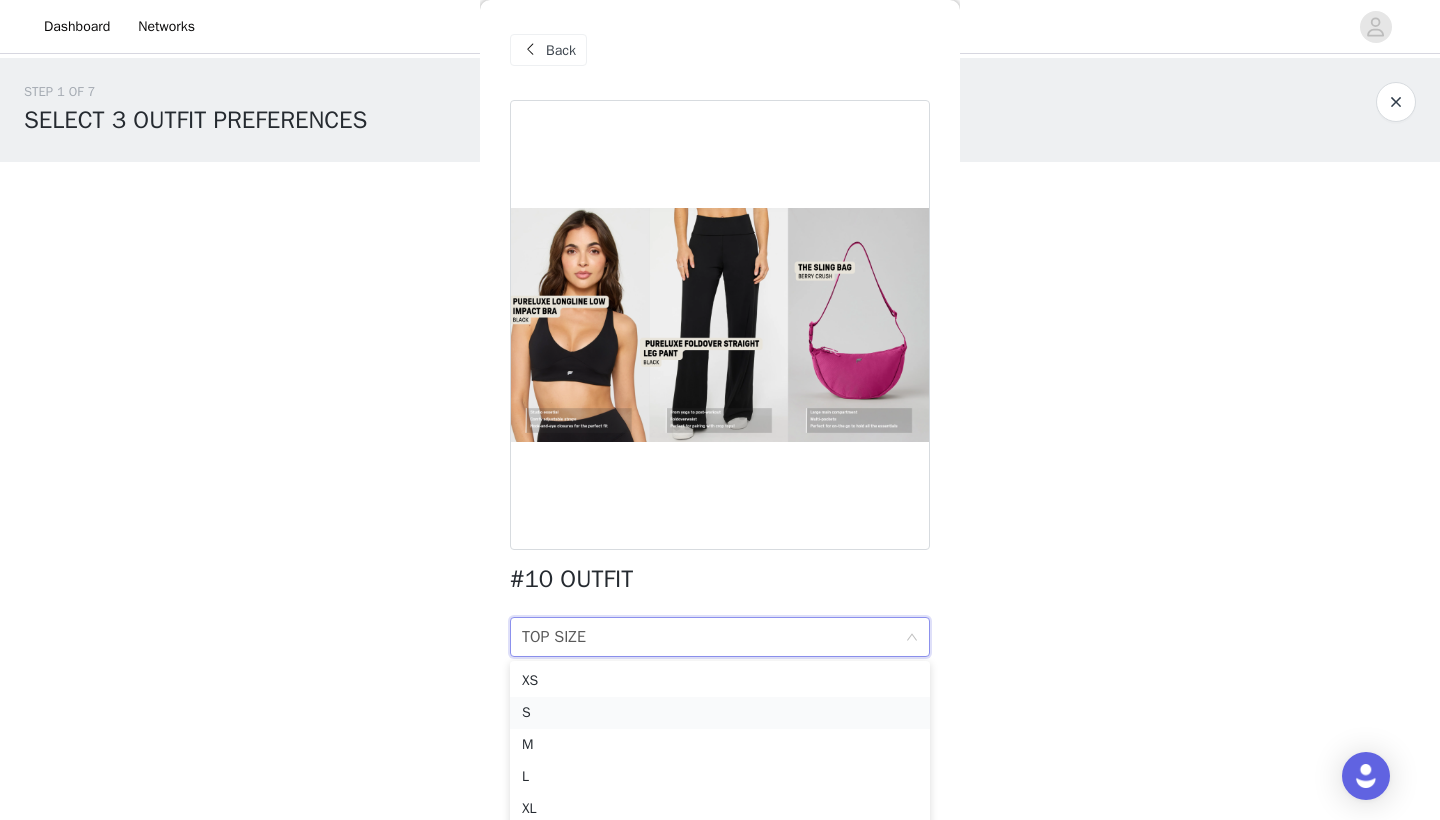 click on "S" at bounding box center [720, 713] 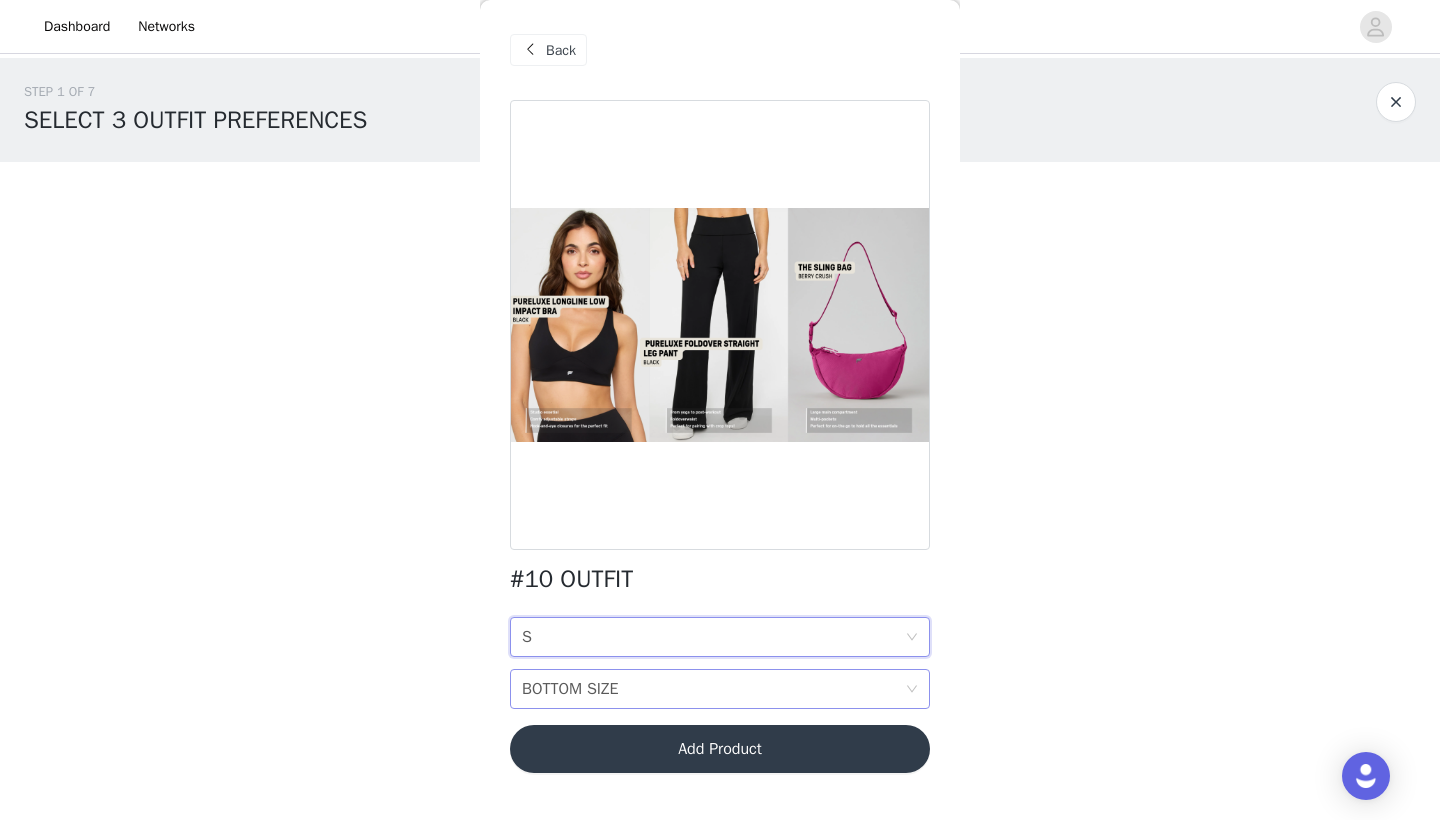 click on "BOTTOM SIZE BOTTOM SIZE" at bounding box center [720, 689] 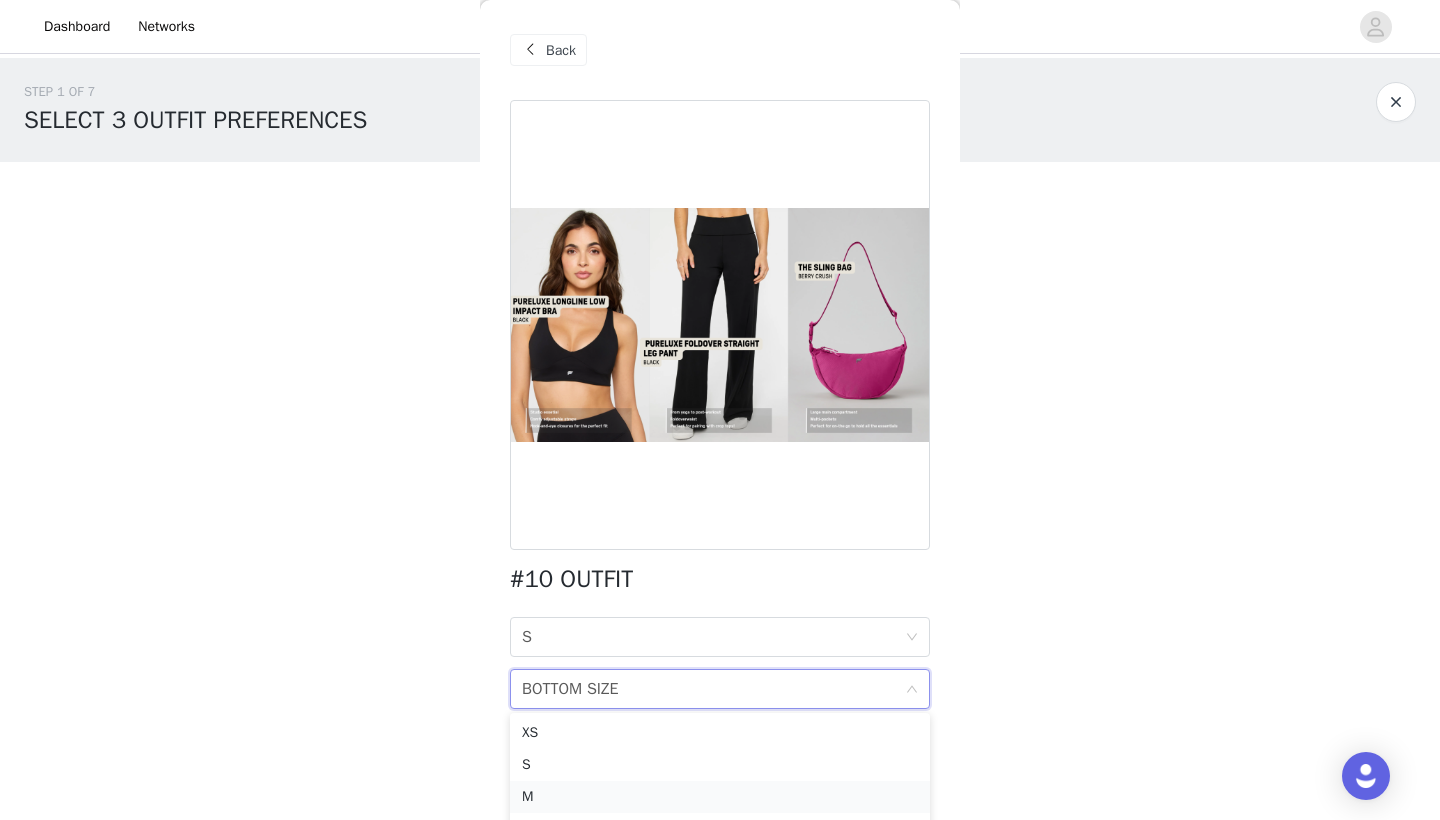 click on "M" at bounding box center [720, 797] 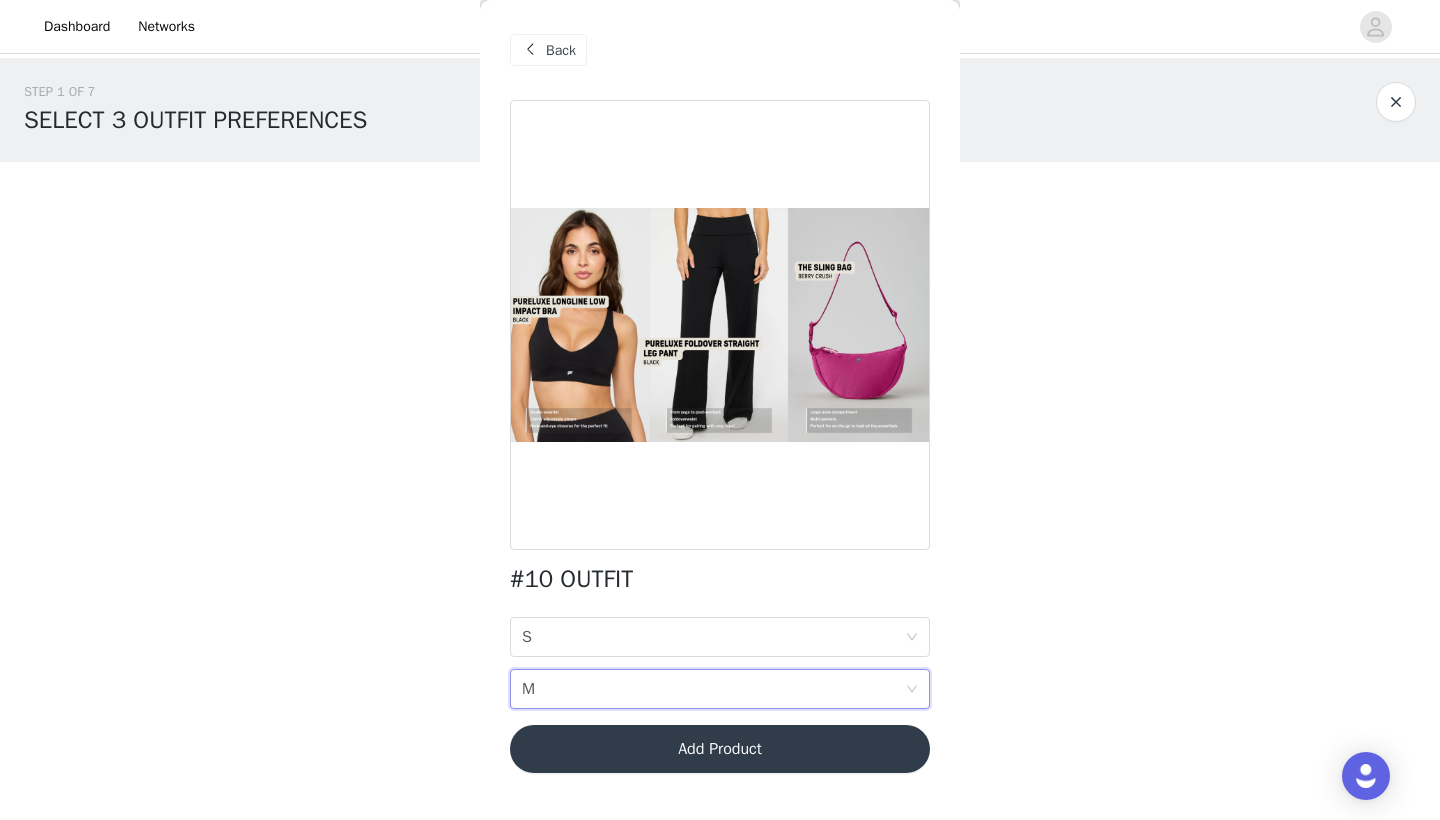 click on "Add Product" at bounding box center (720, 749) 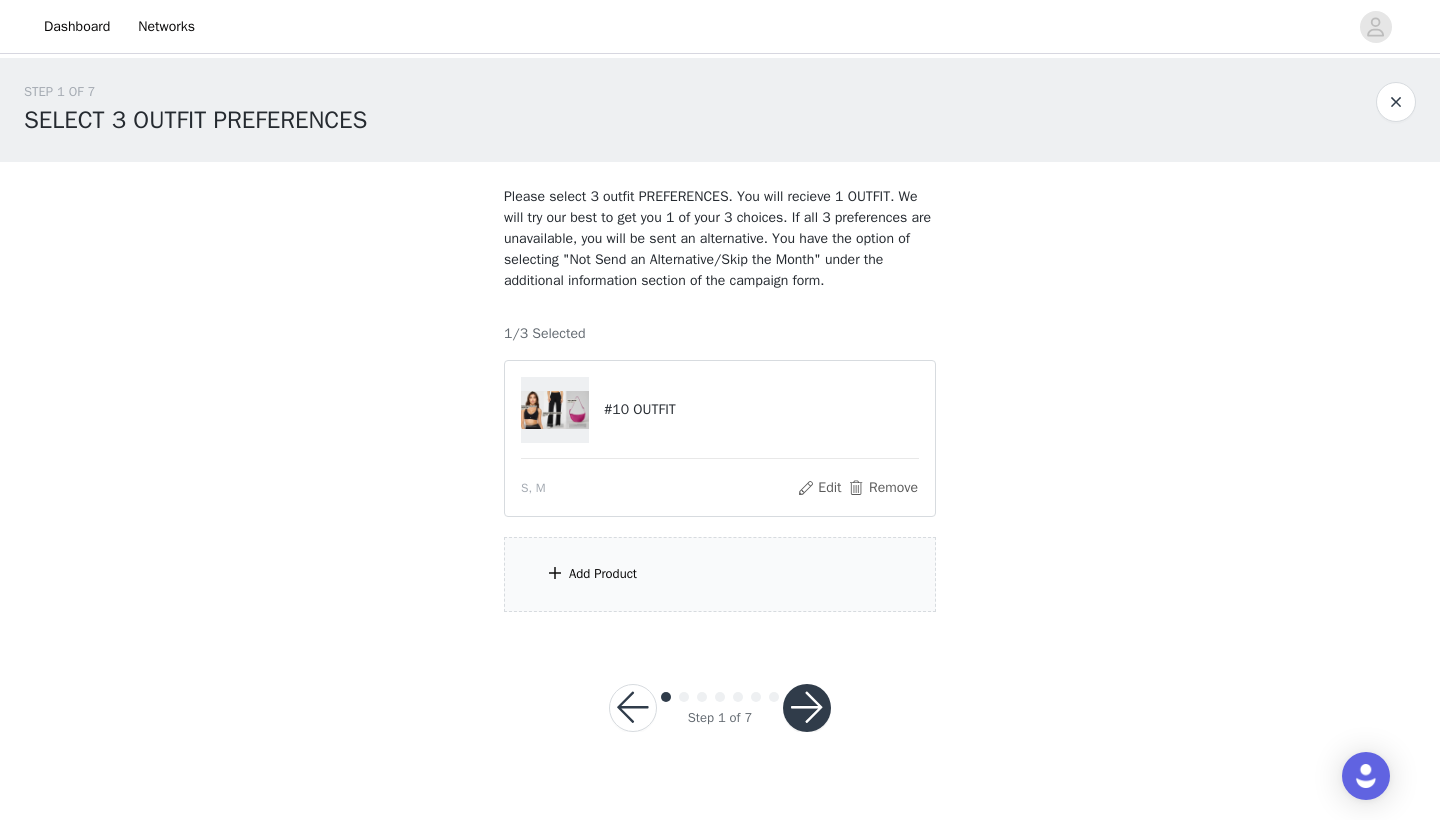 click on "Add Product" at bounding box center [603, 574] 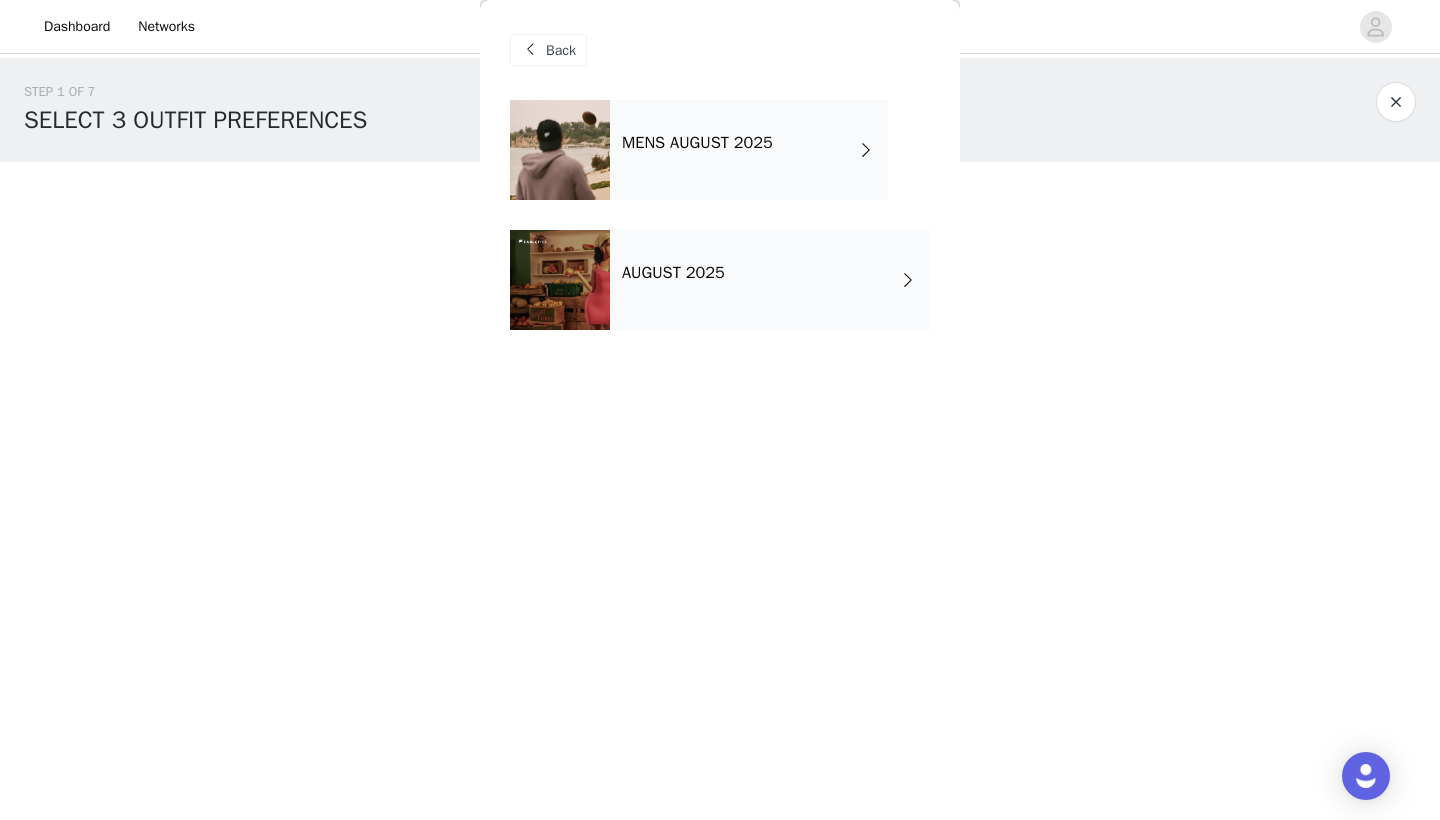 click at bounding box center (908, 280) 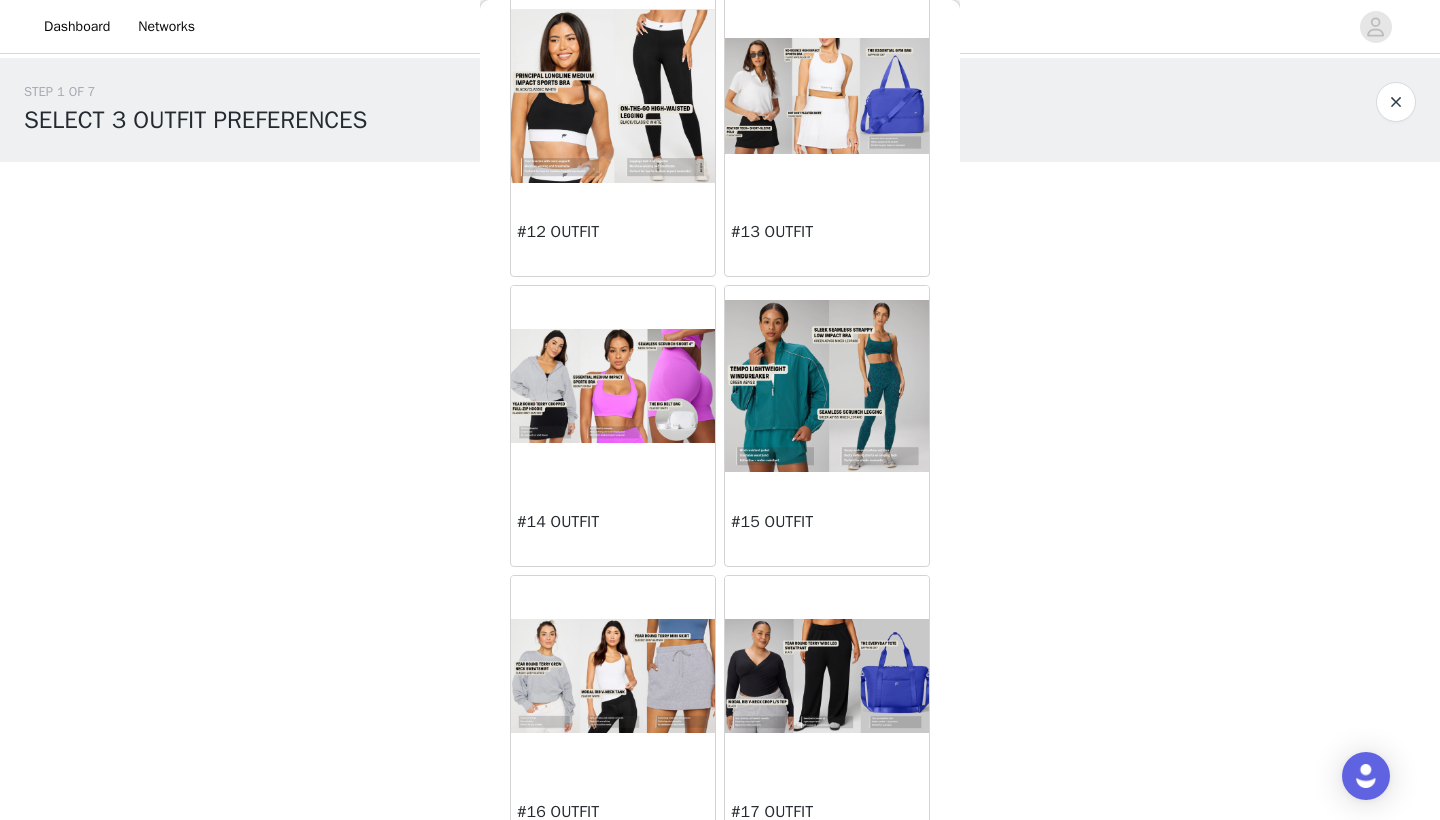 scroll, scrollTop: 1561, scrollLeft: 0, axis: vertical 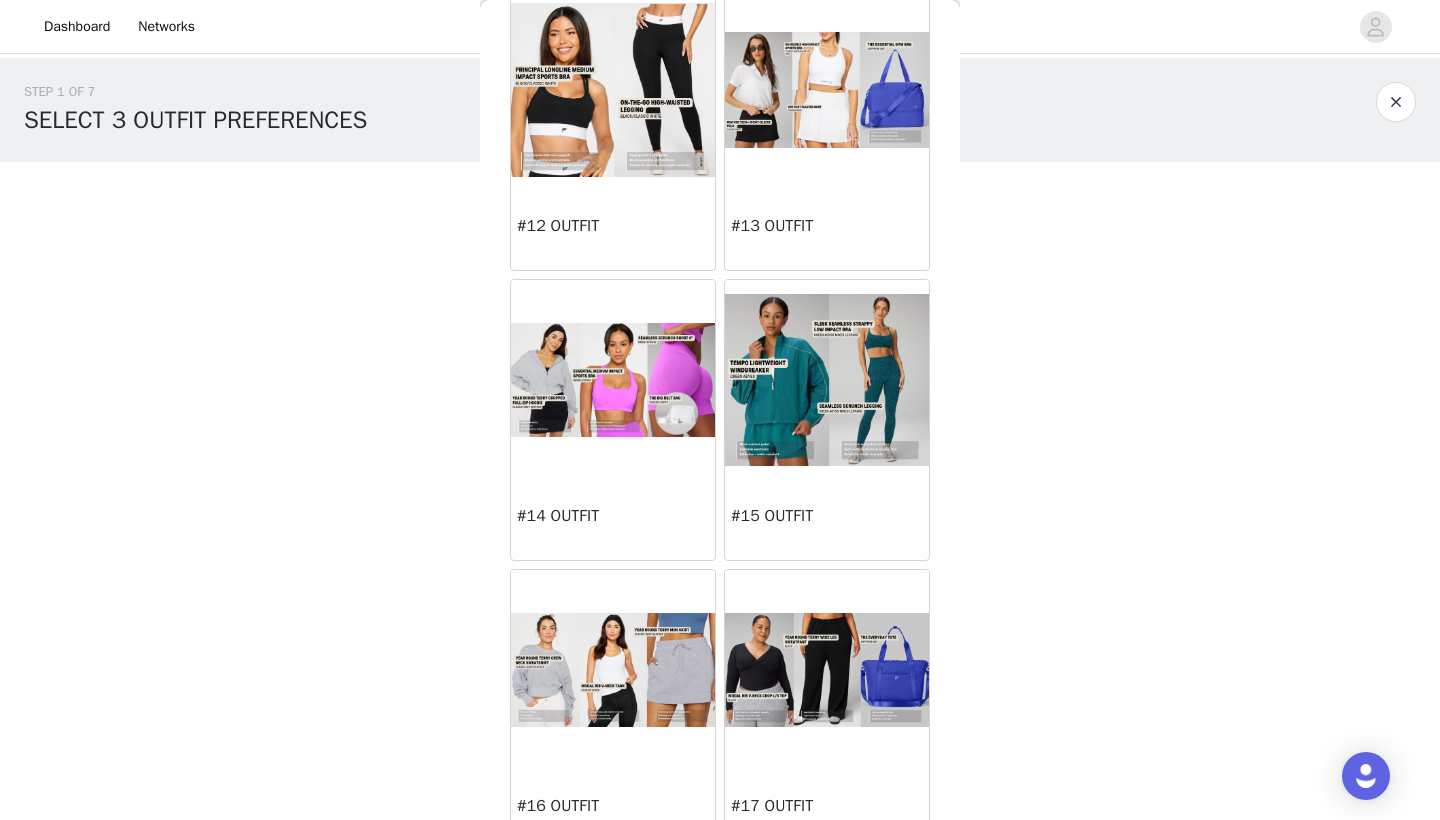 click at bounding box center [613, 670] 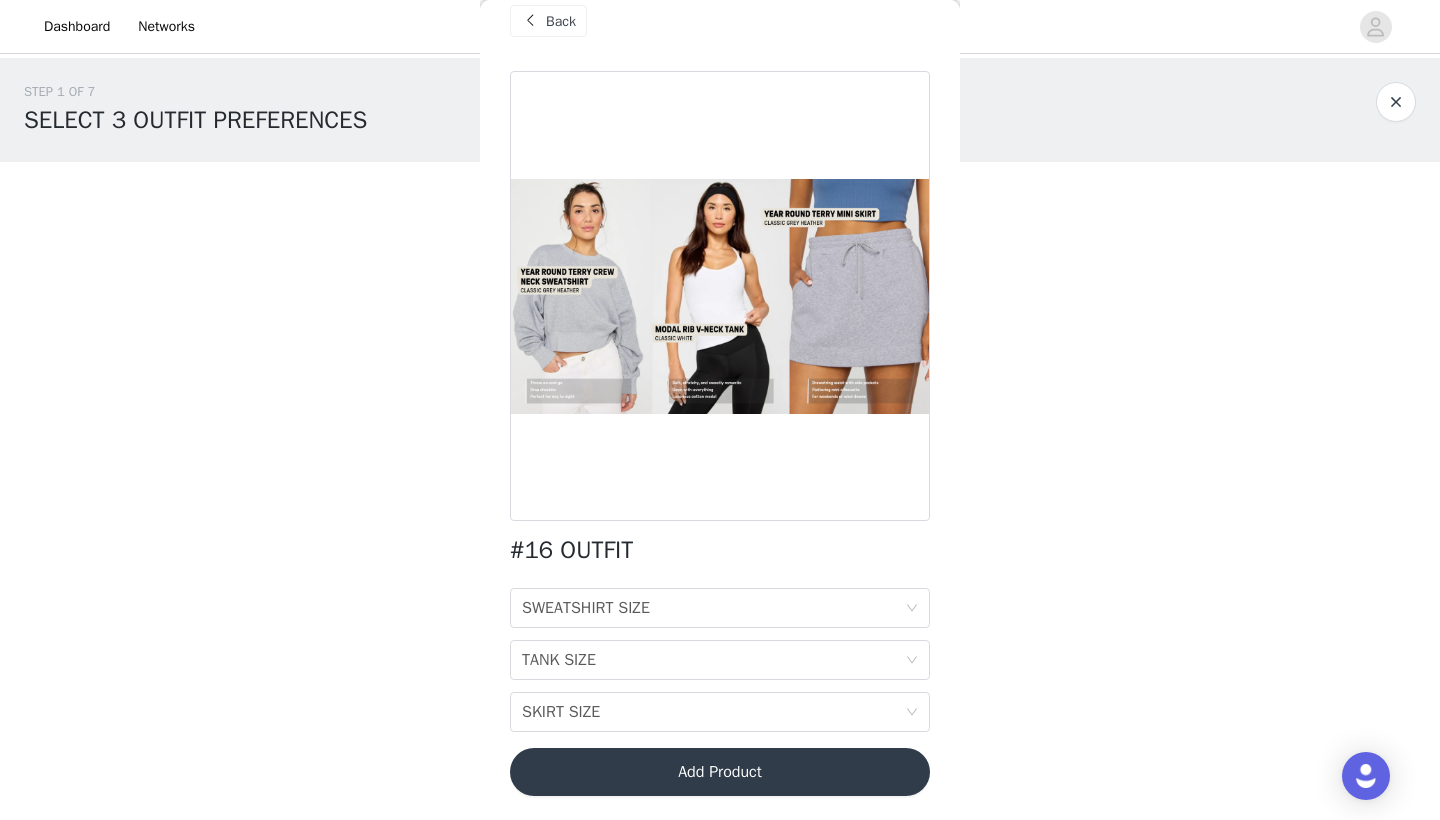 scroll, scrollTop: 29, scrollLeft: 0, axis: vertical 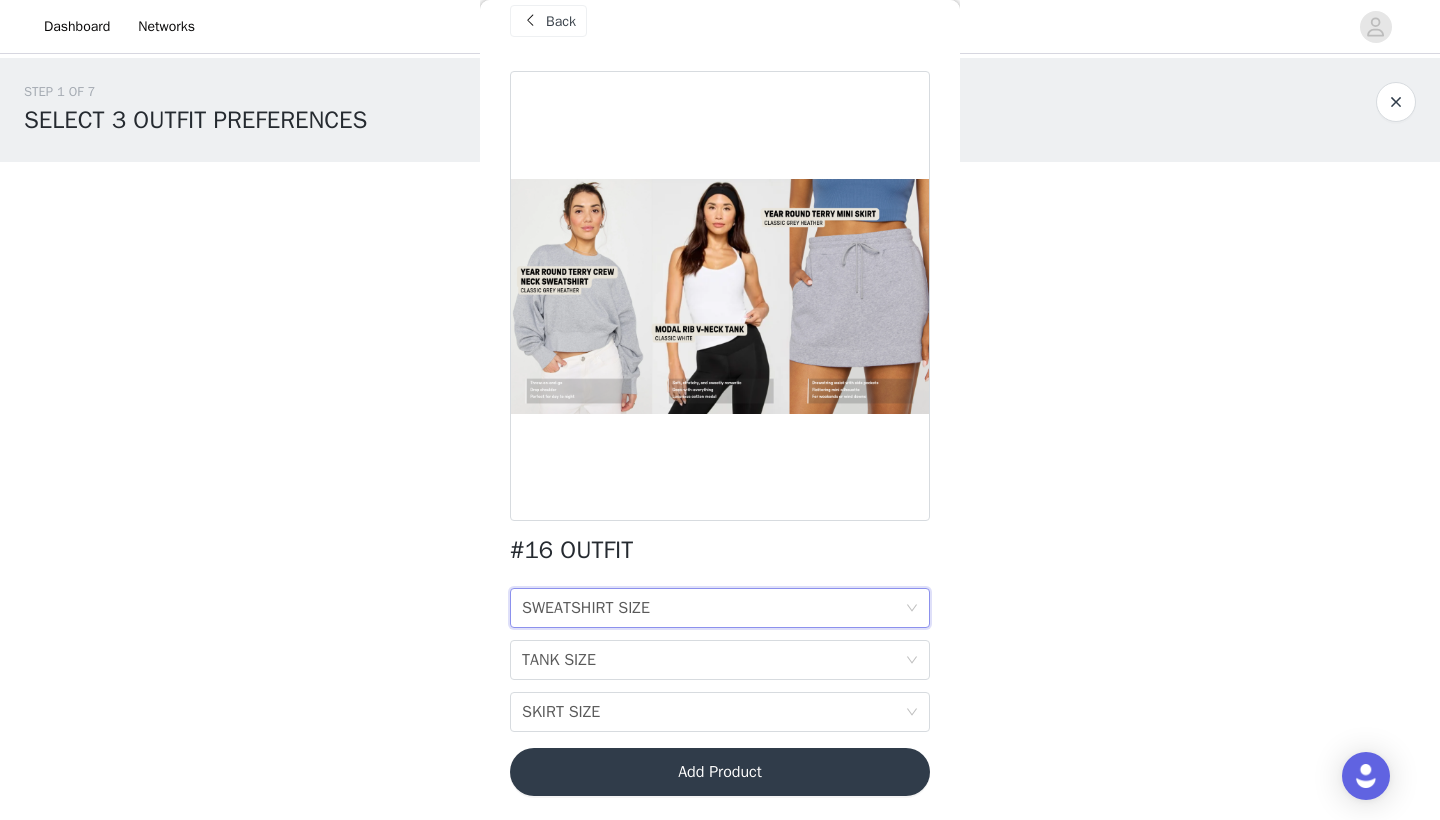 click 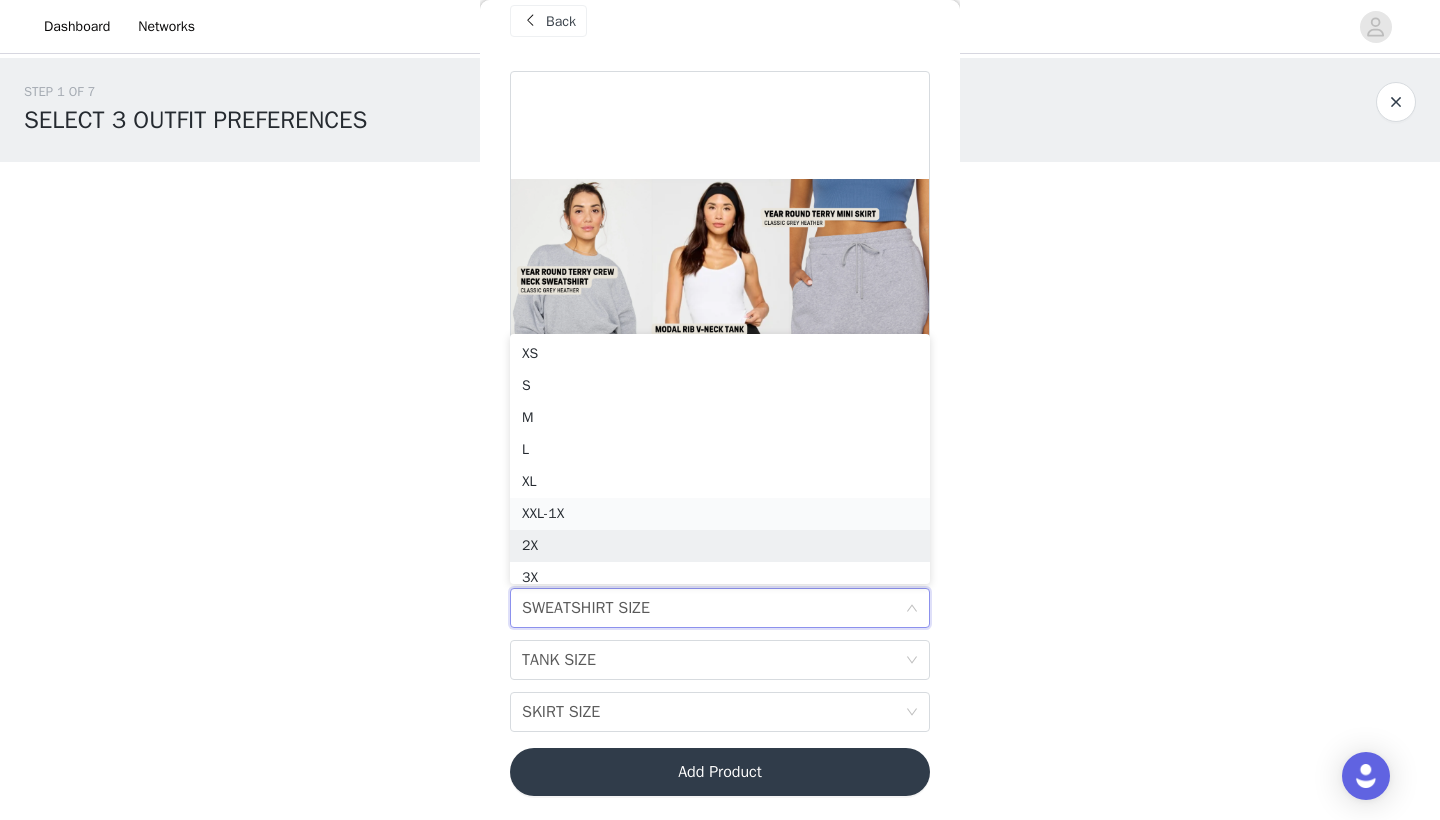scroll, scrollTop: 10, scrollLeft: 0, axis: vertical 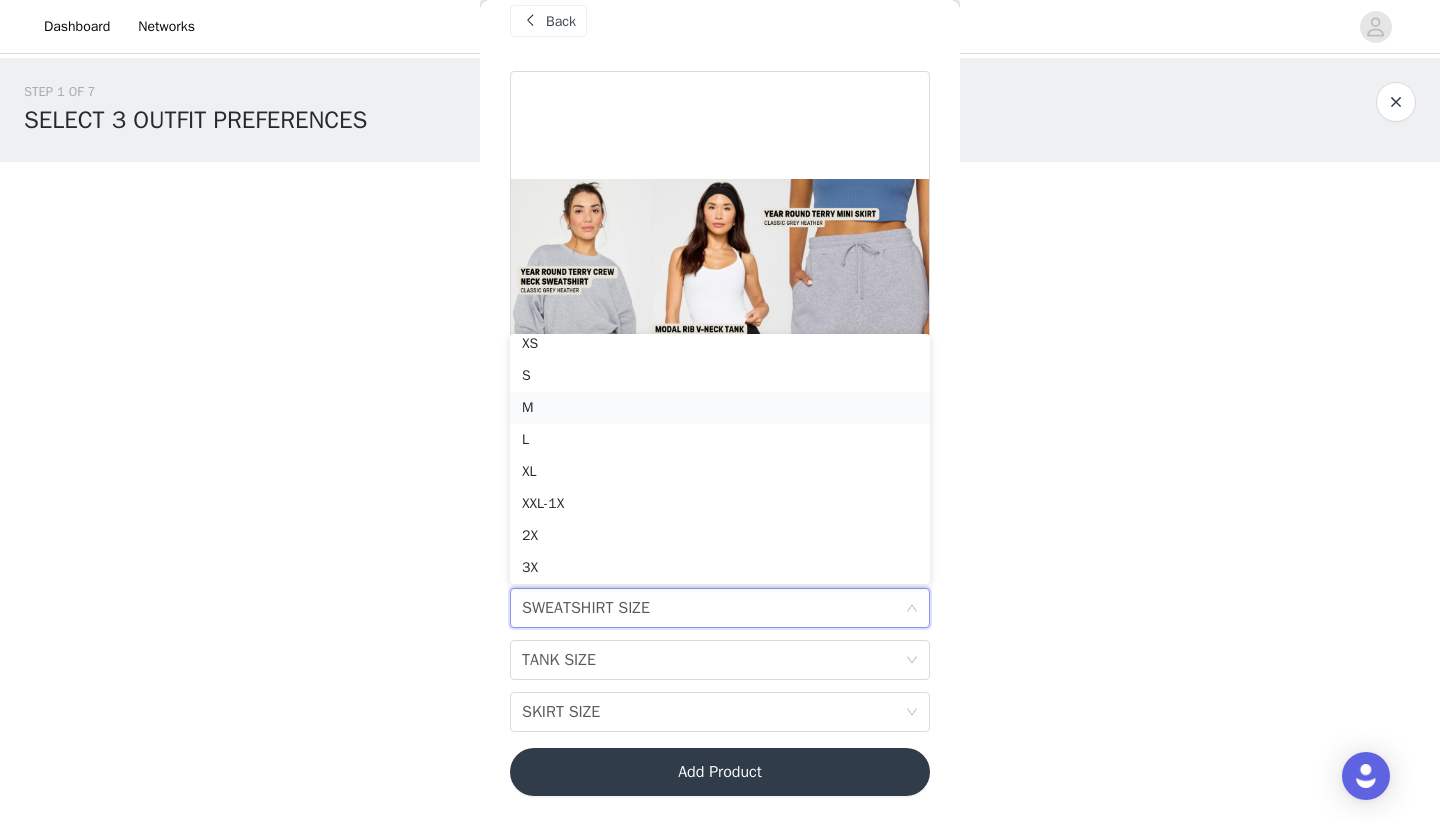 click on "M" at bounding box center (720, 408) 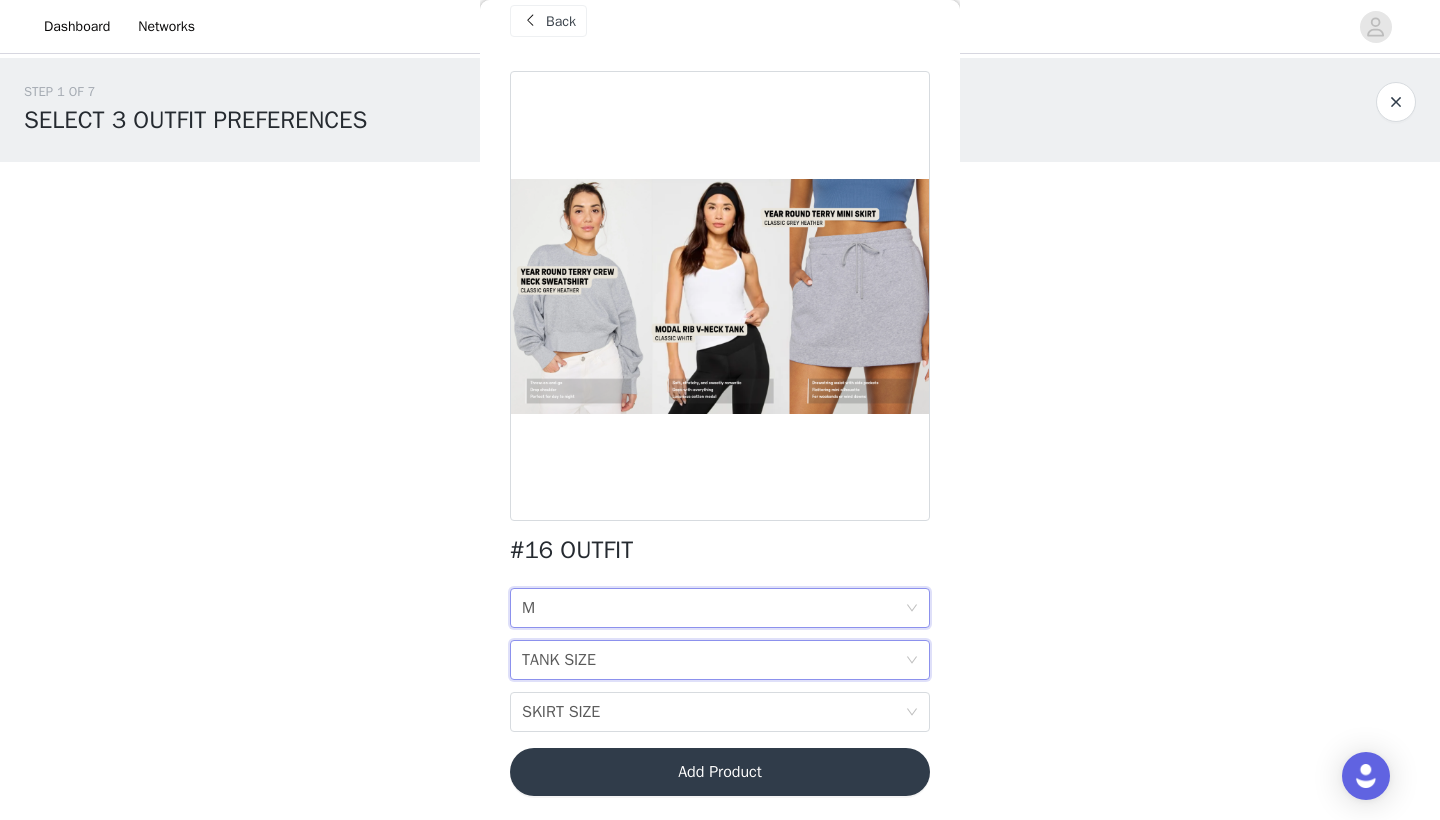 click 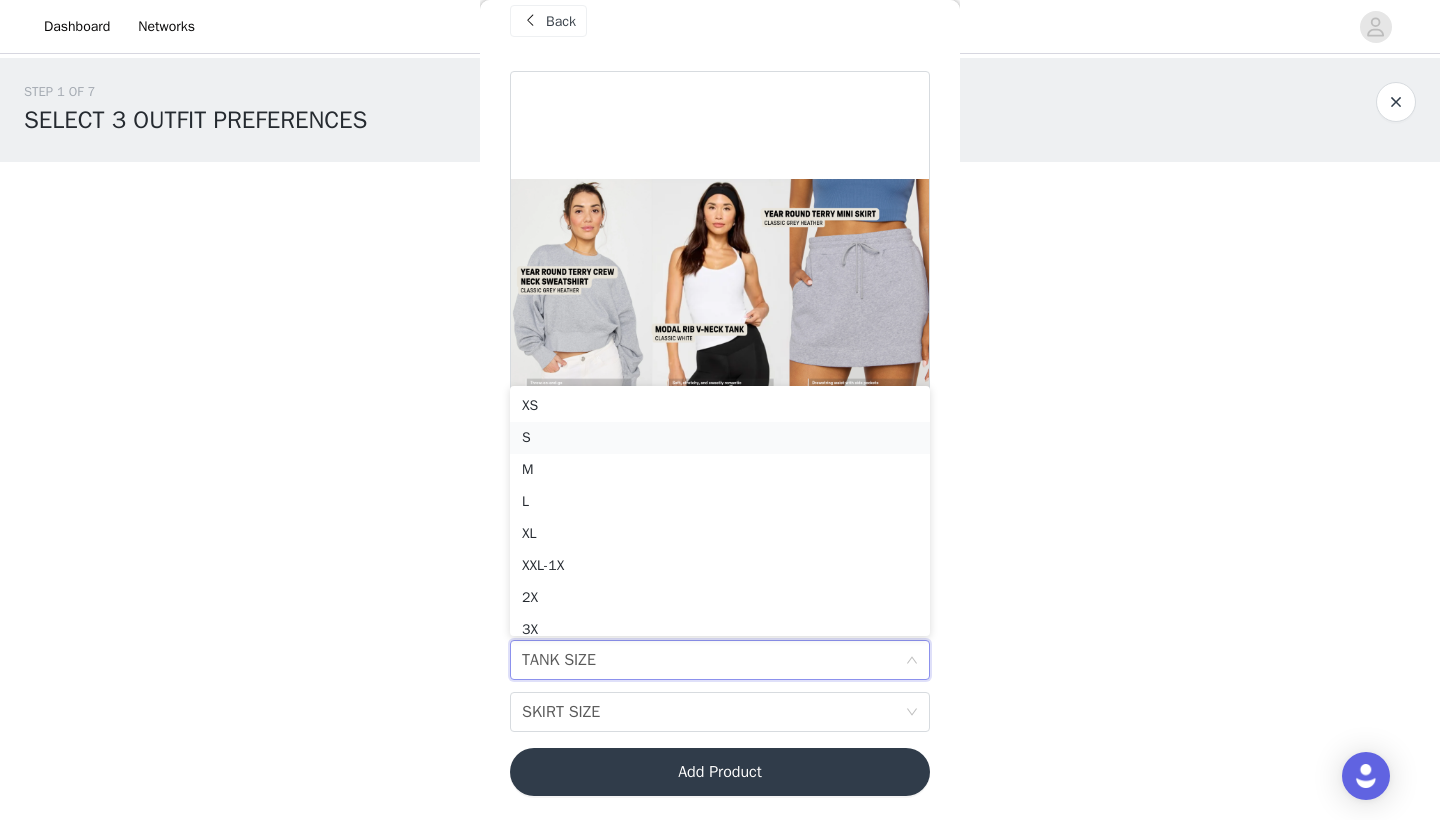 click on "S" at bounding box center (720, 438) 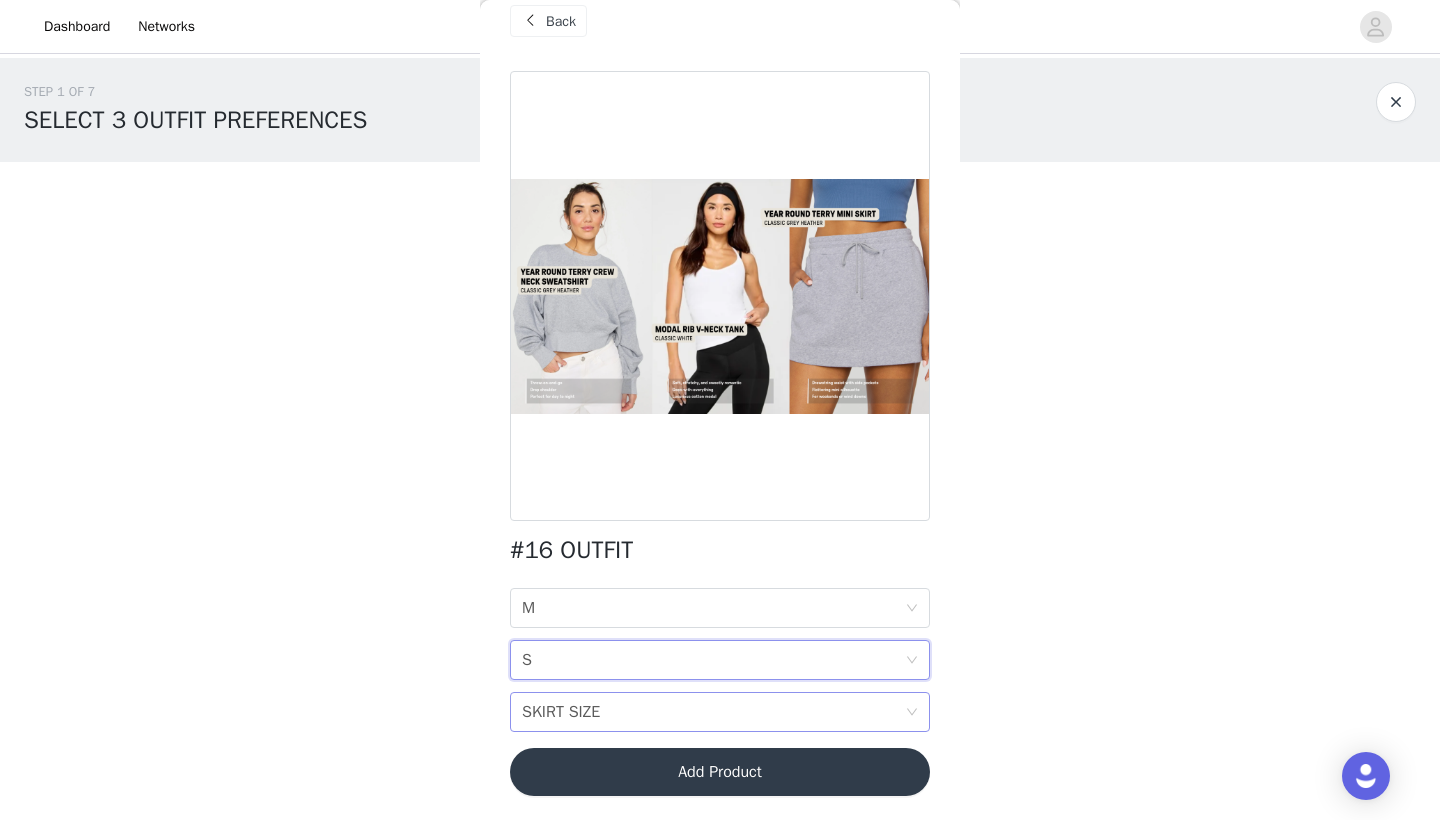 click 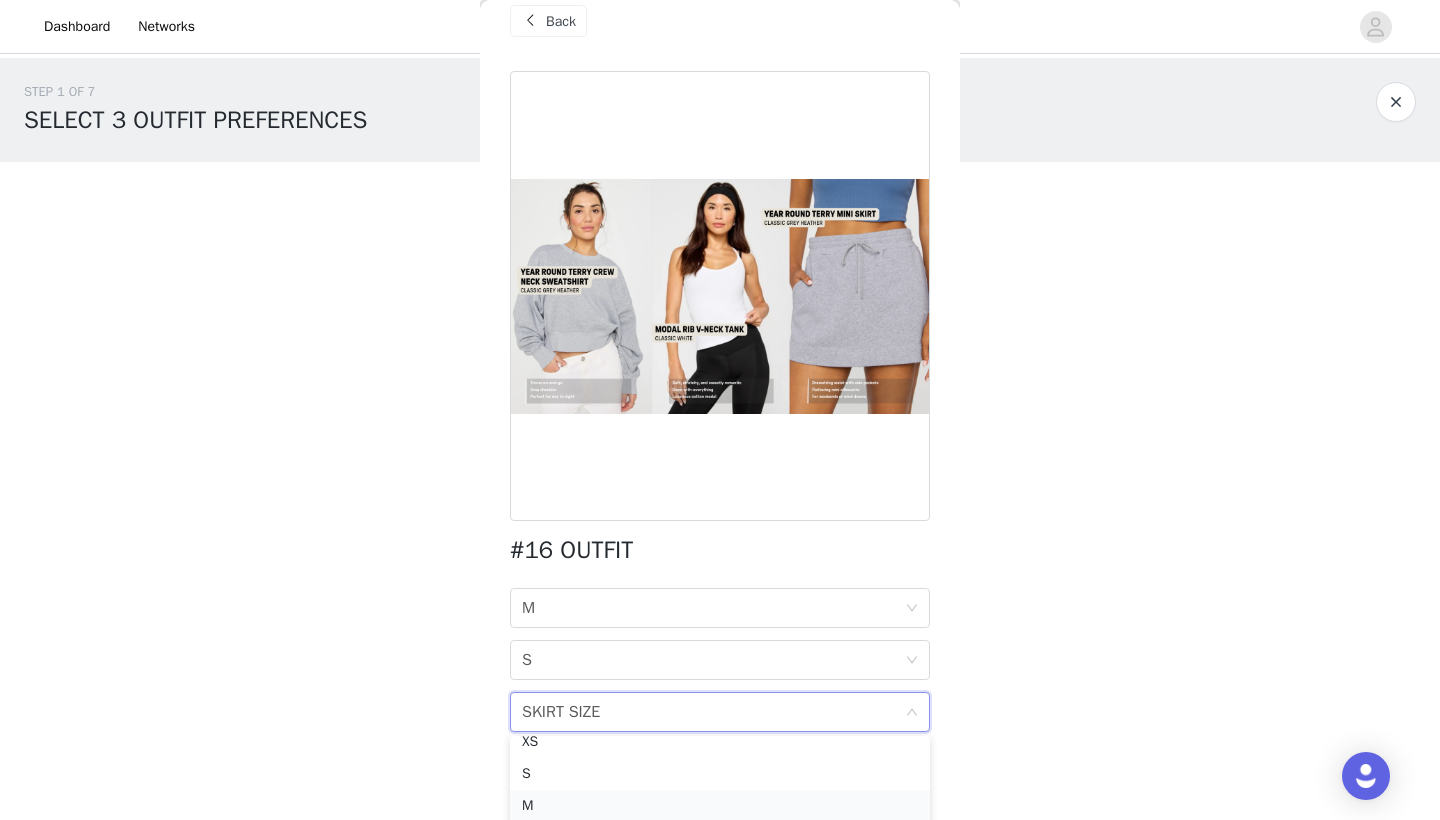 scroll, scrollTop: 14, scrollLeft: 0, axis: vertical 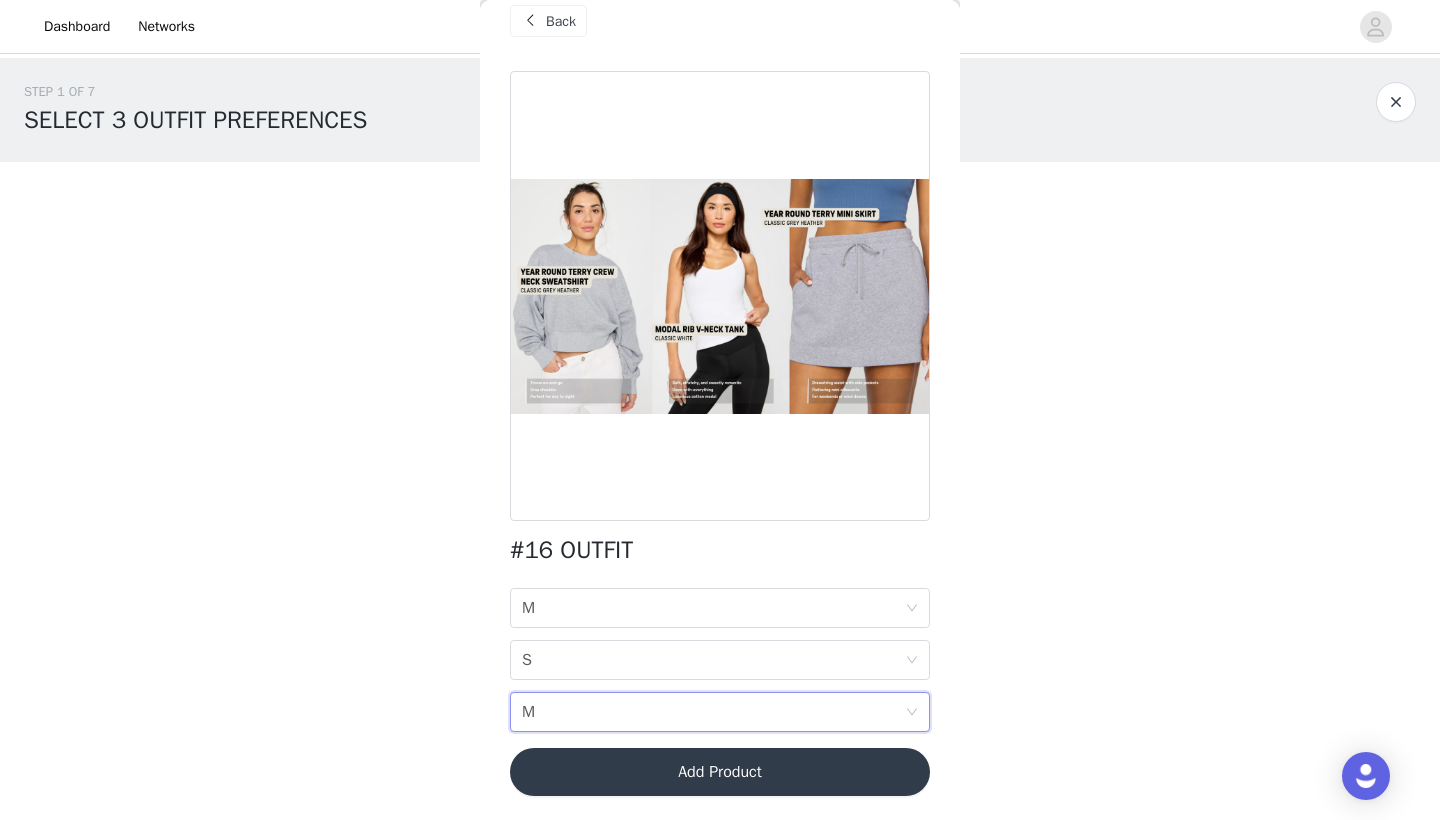 click on "Add Product" at bounding box center [720, 772] 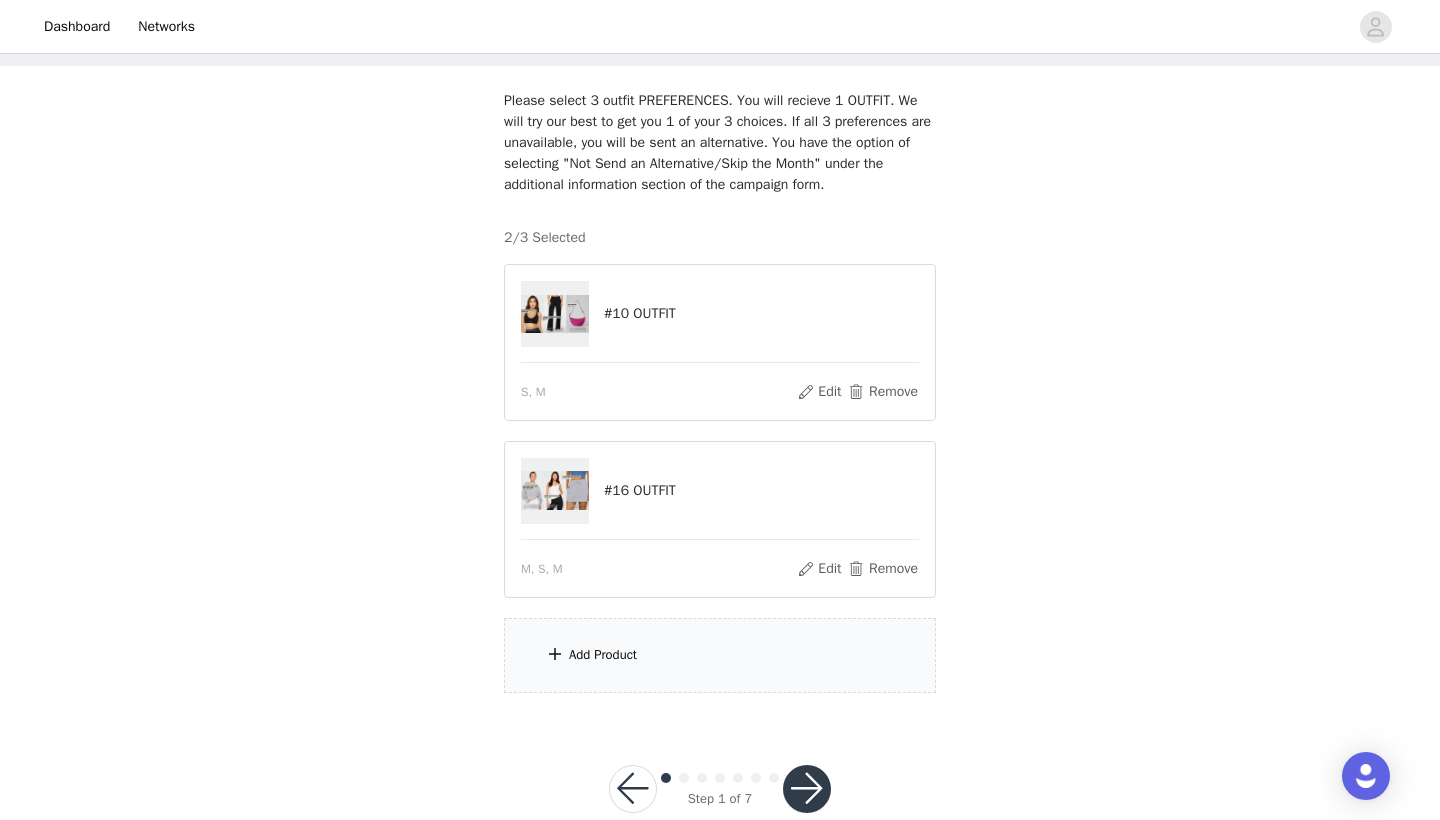 scroll, scrollTop: 98, scrollLeft: 0, axis: vertical 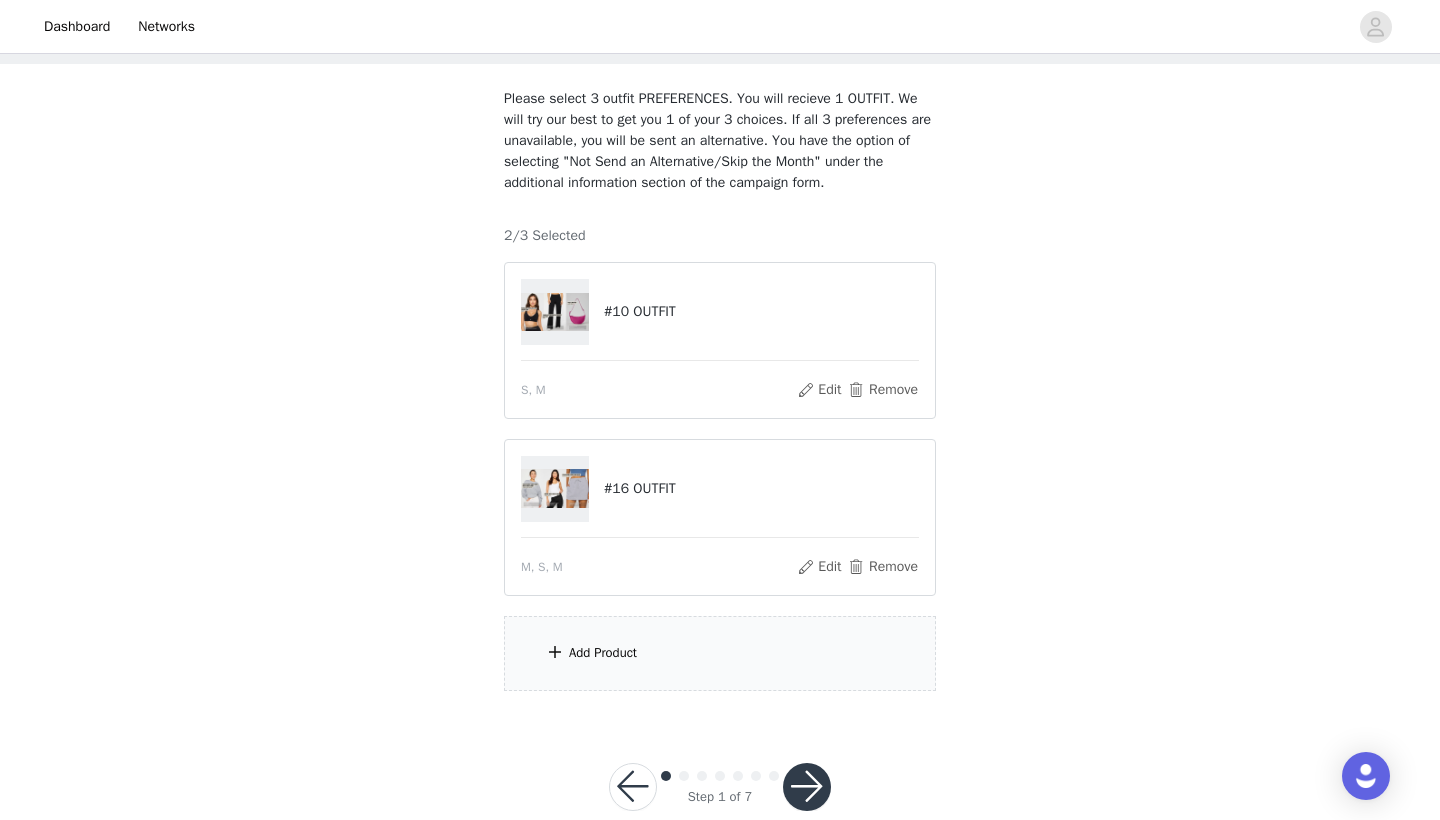 click on "Add Product" at bounding box center (603, 653) 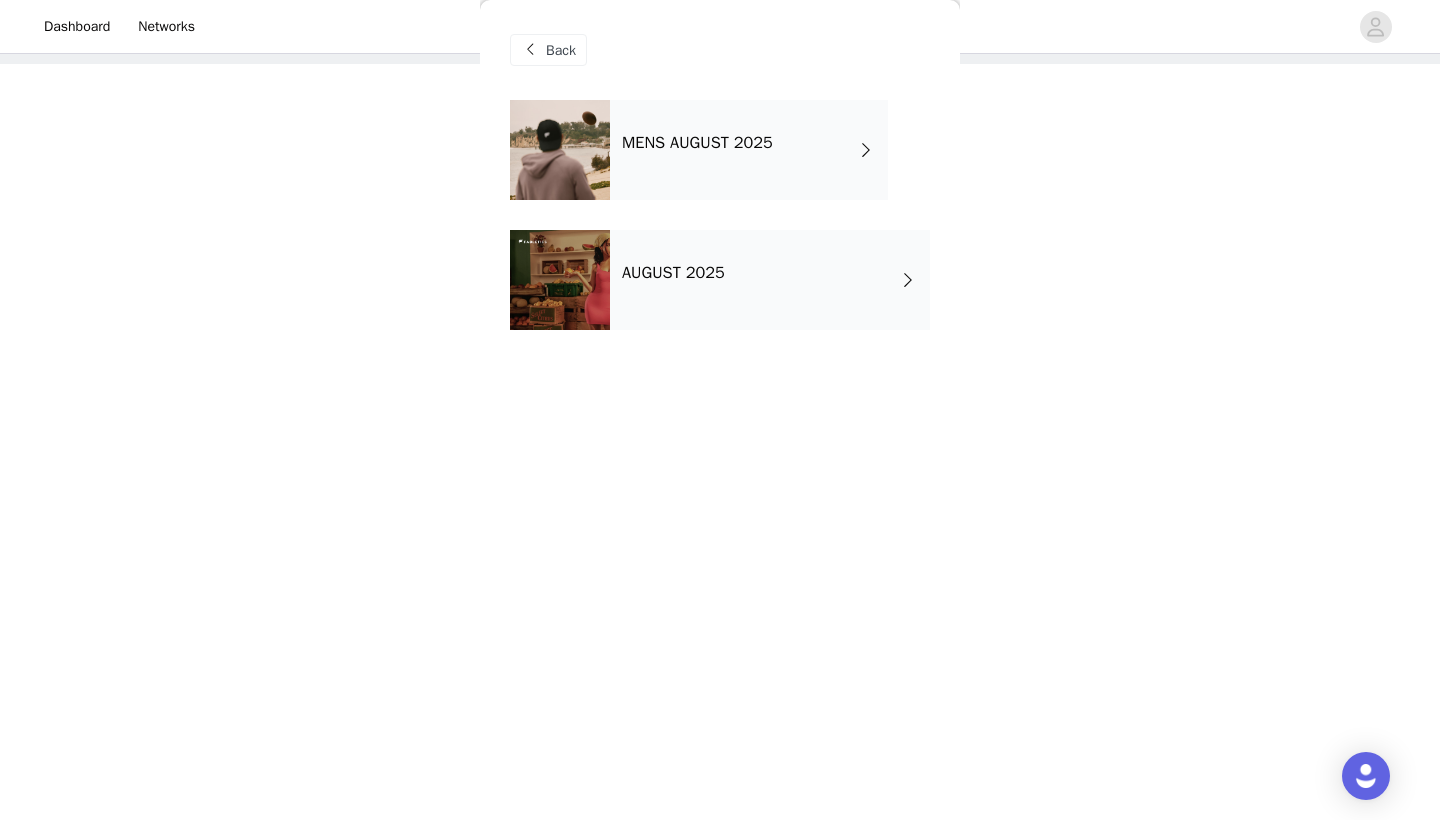 click at bounding box center [908, 280] 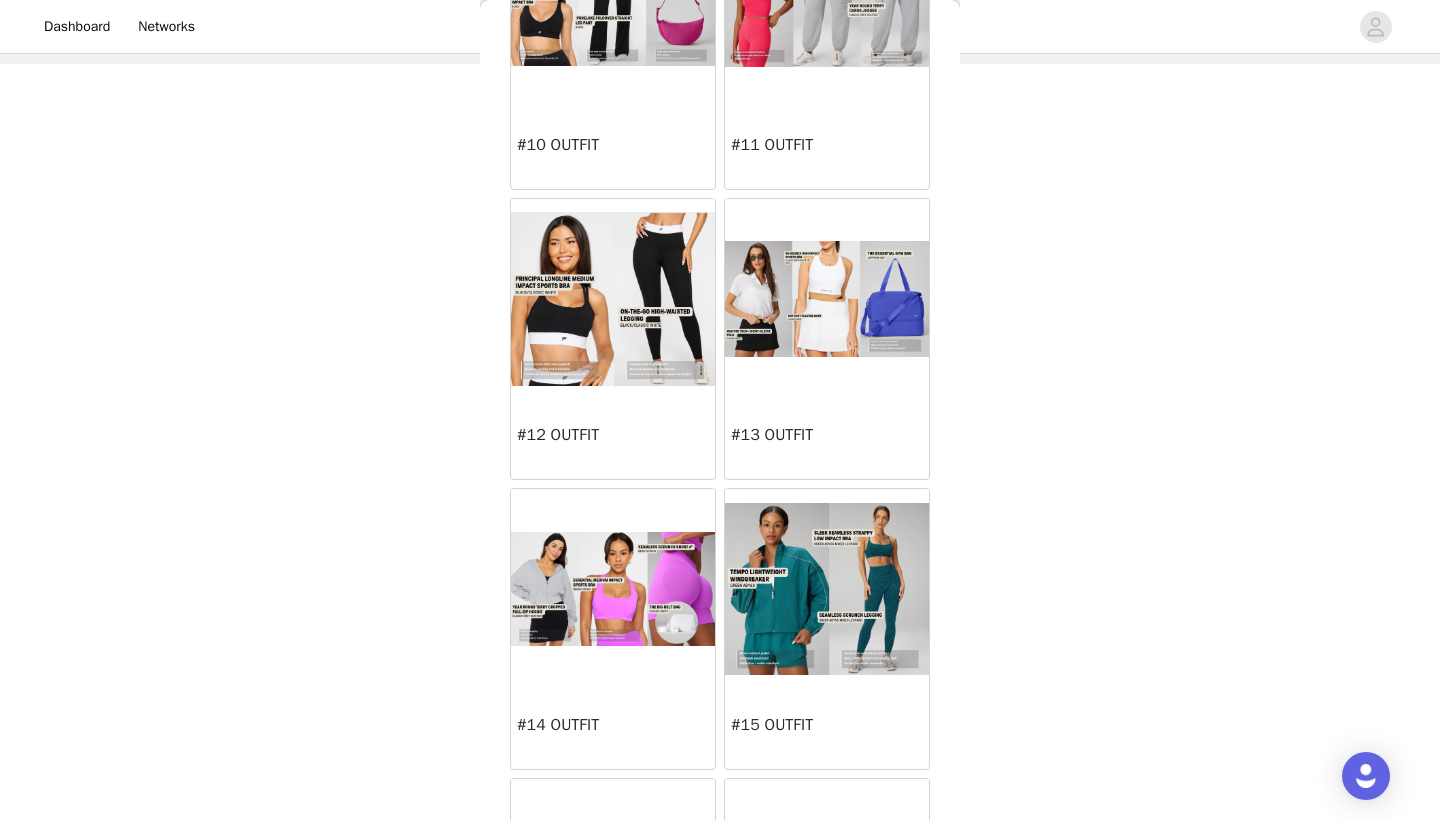 scroll, scrollTop: 1395, scrollLeft: 0, axis: vertical 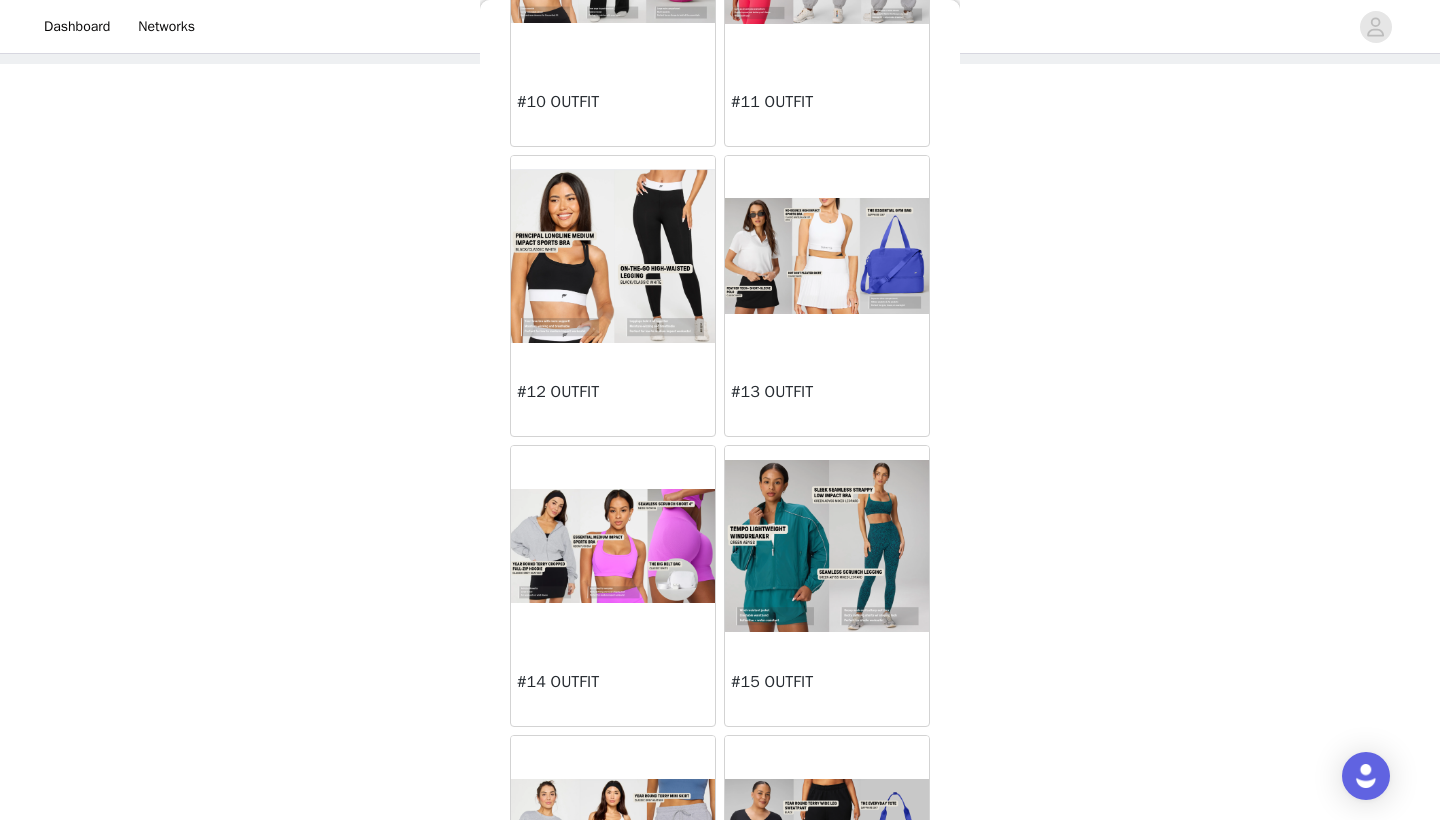 click at bounding box center [827, 256] 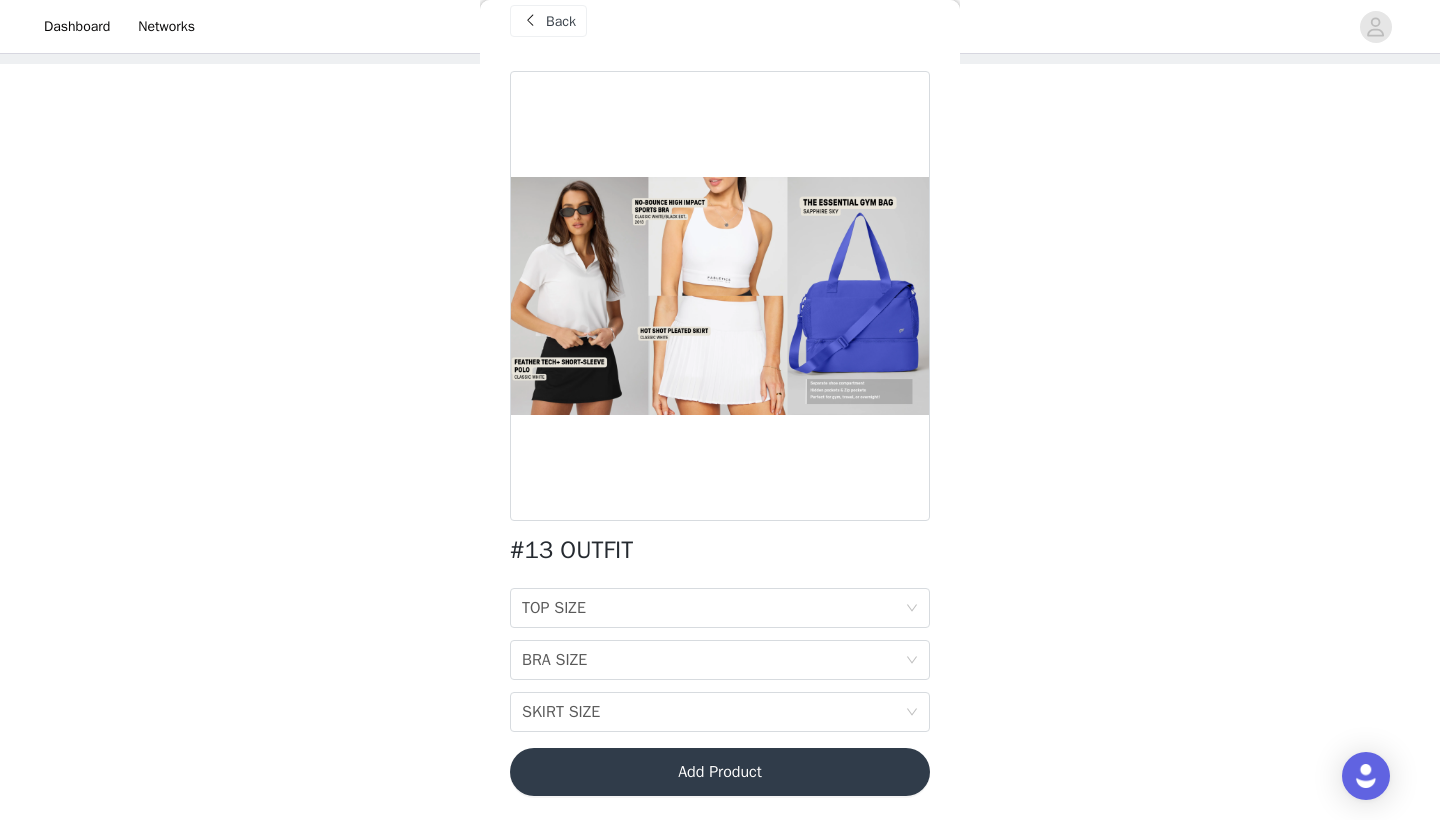 scroll, scrollTop: 29, scrollLeft: 0, axis: vertical 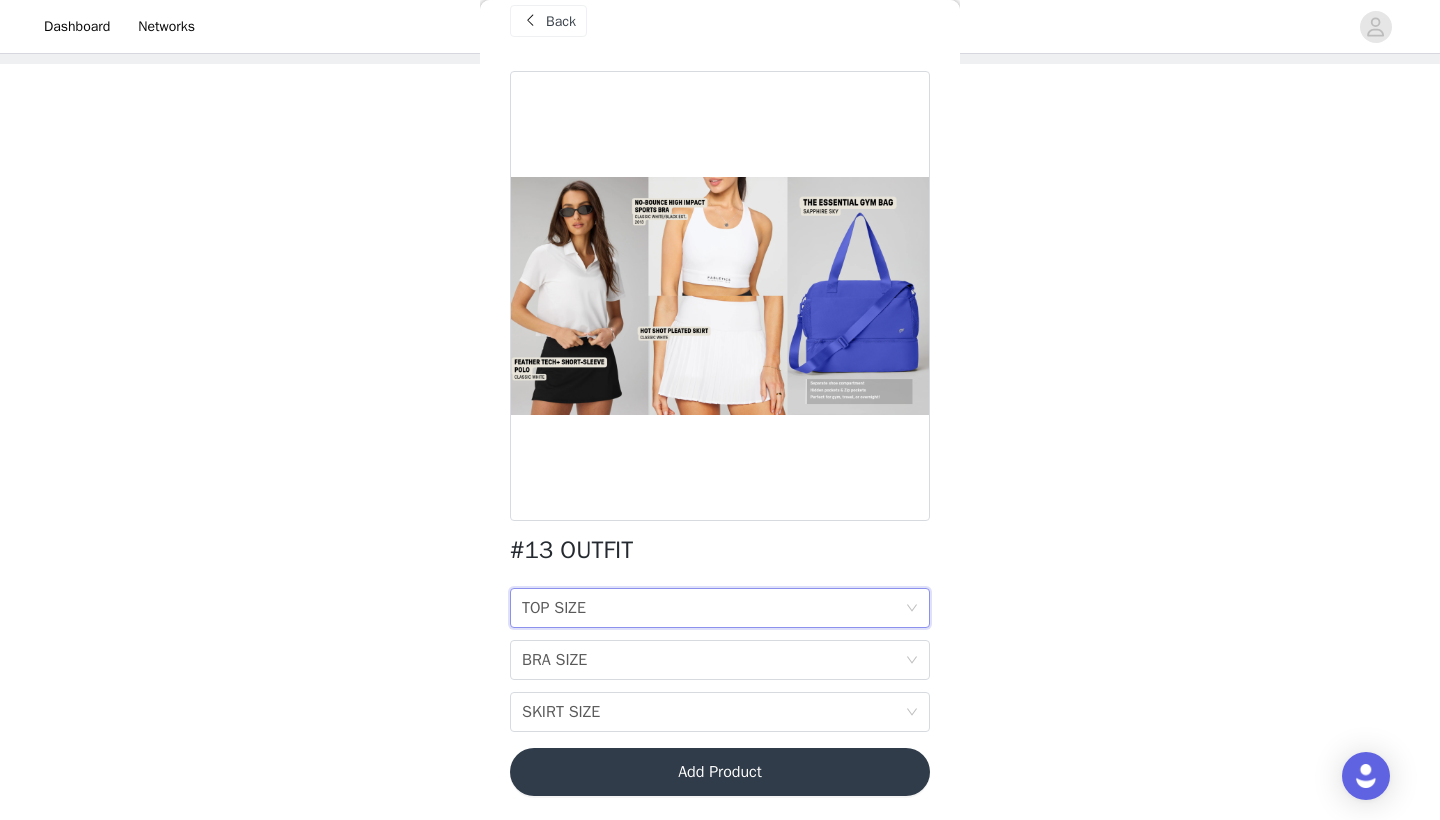 click 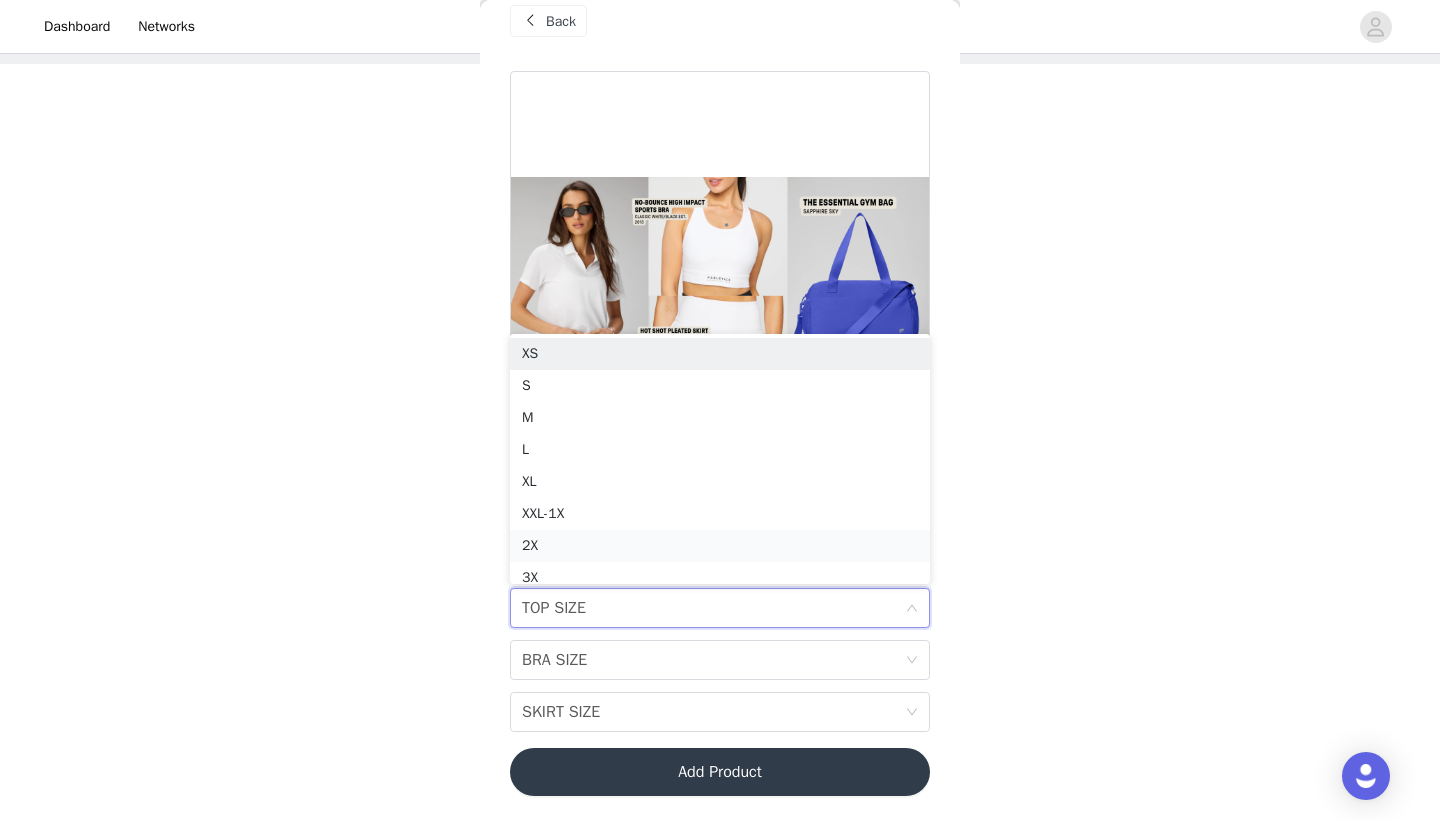 scroll, scrollTop: 10, scrollLeft: 0, axis: vertical 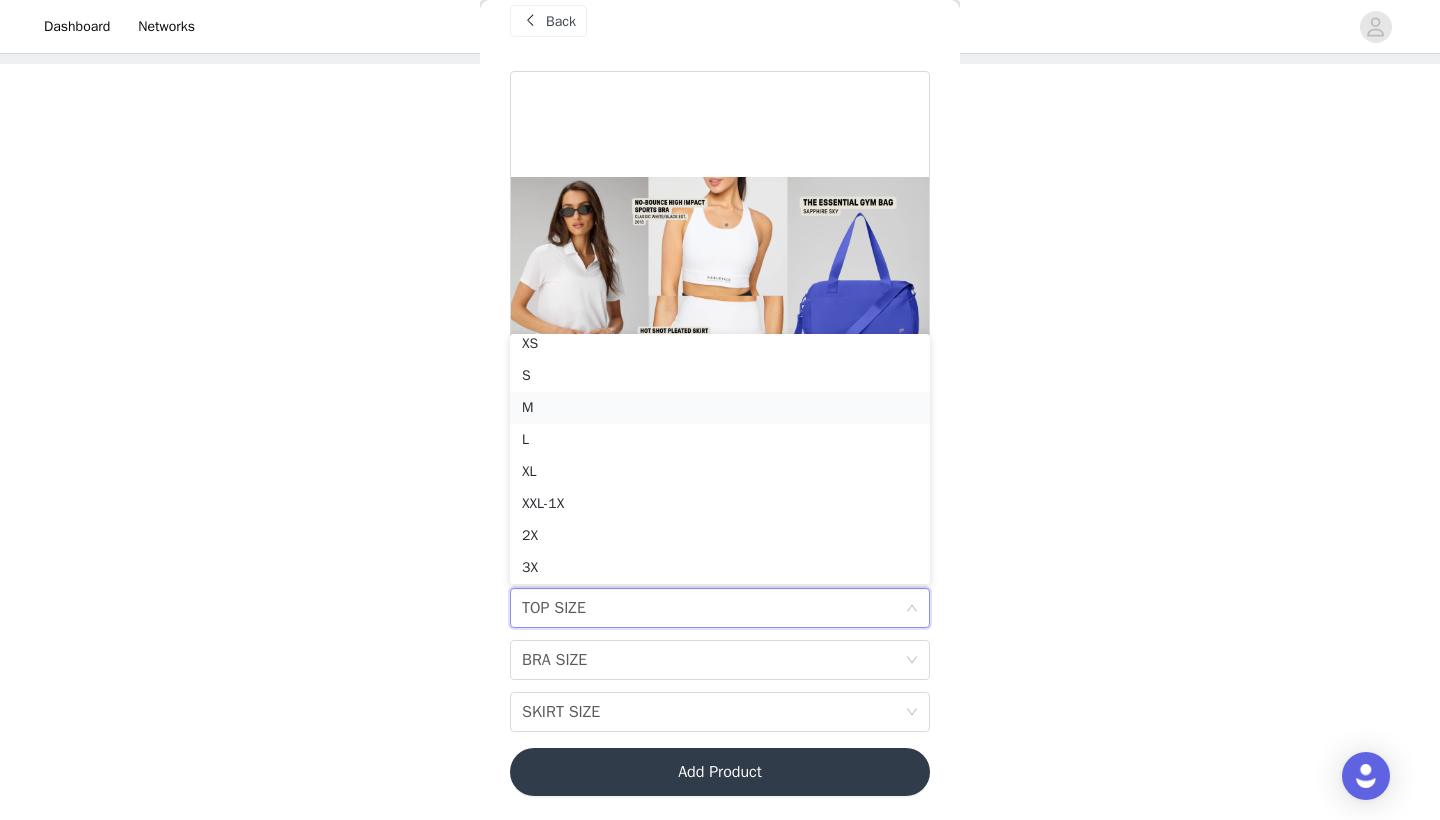 click on "M" at bounding box center (720, 408) 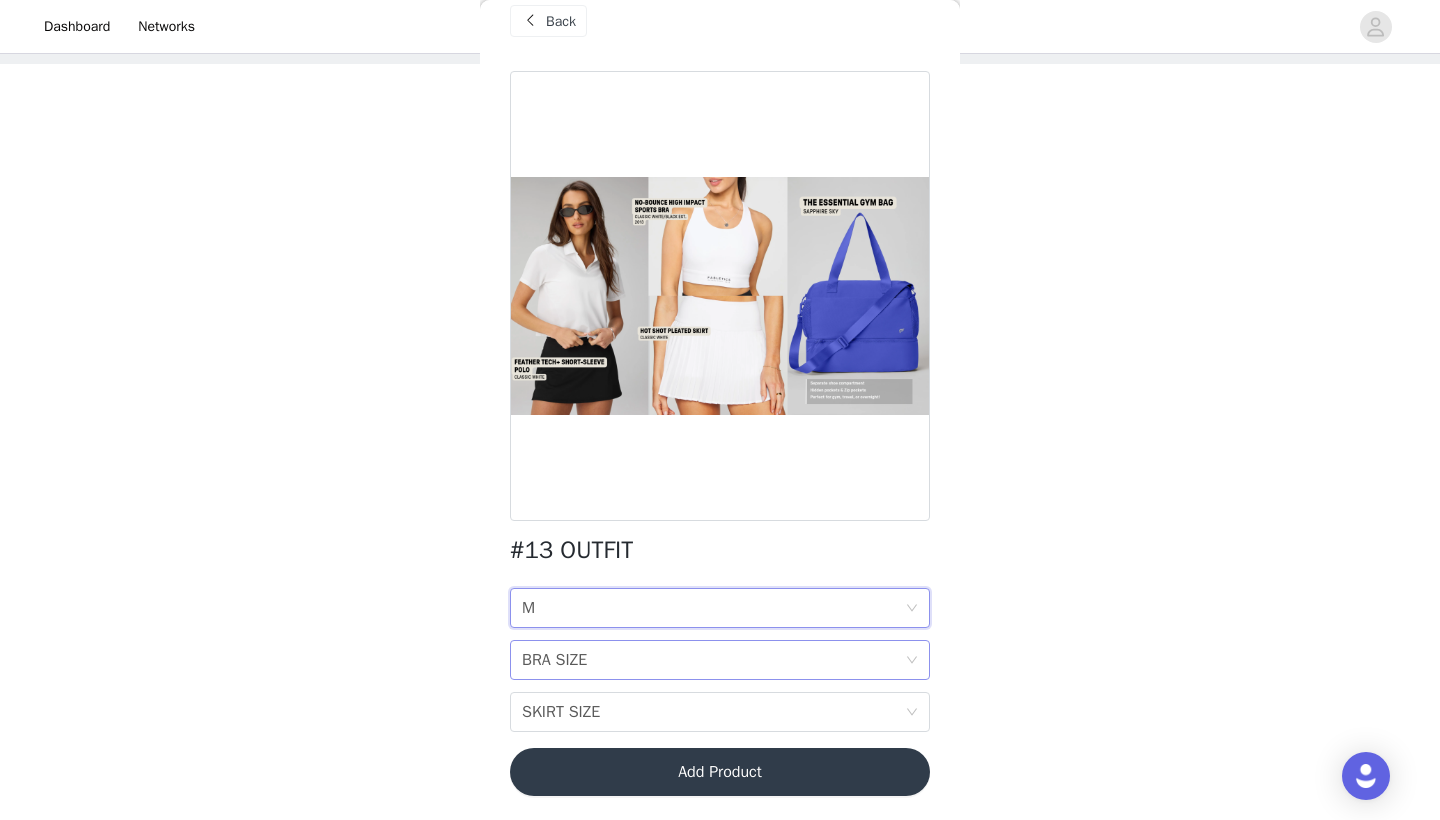 click on "BRA SIZE BRA SIZE" at bounding box center [720, 660] 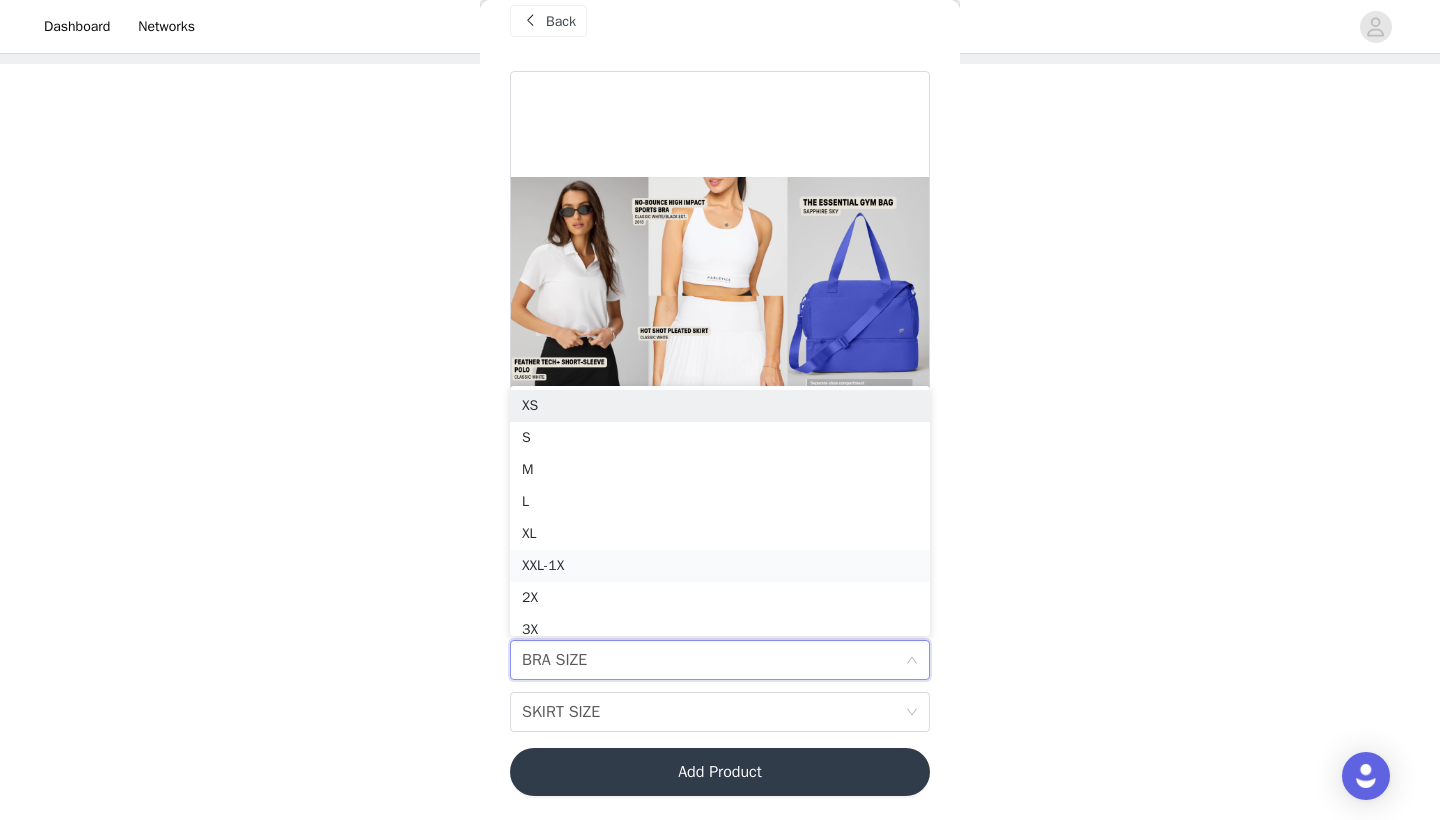scroll, scrollTop: 10, scrollLeft: 0, axis: vertical 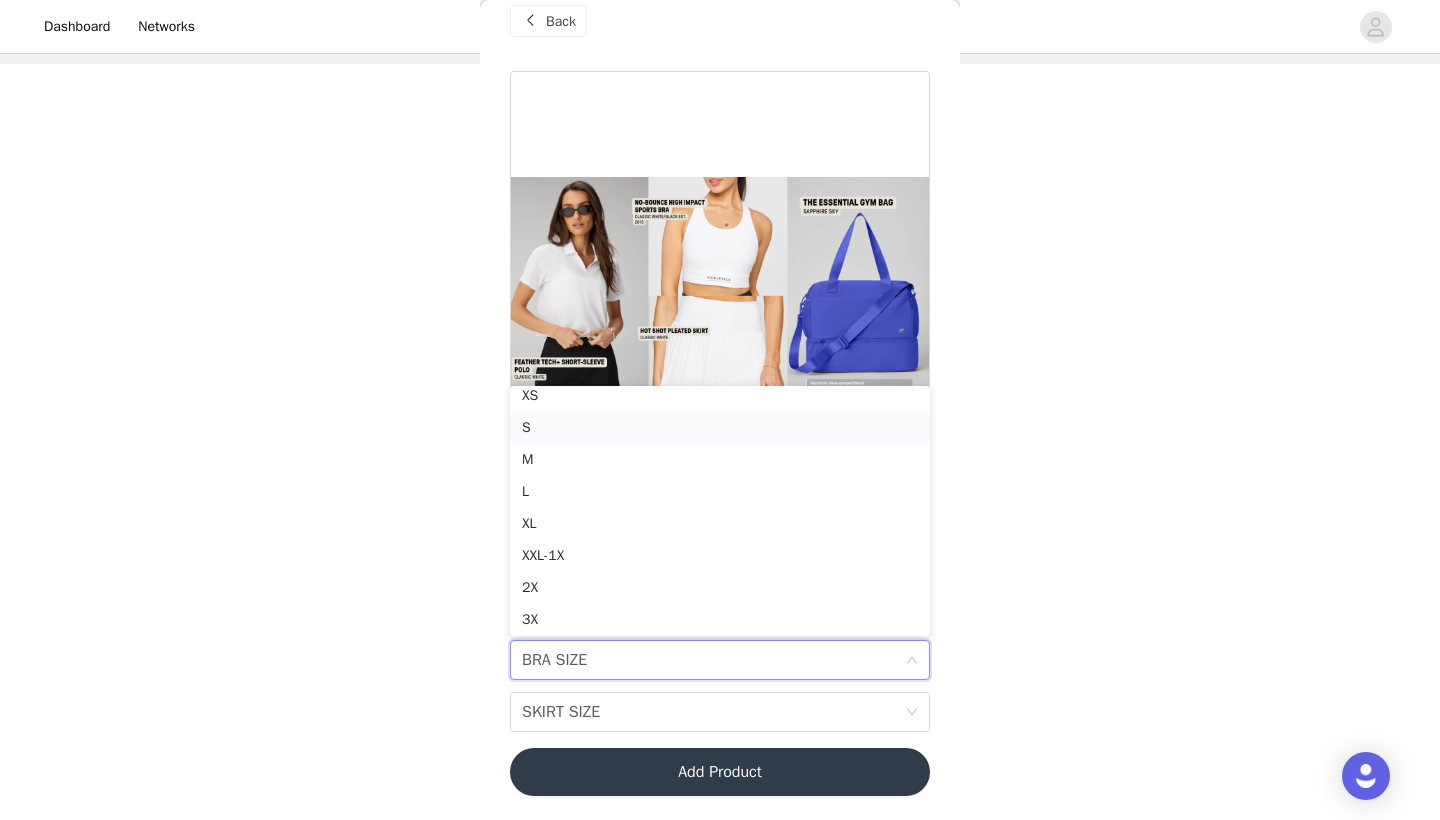 click on "S" at bounding box center [720, 428] 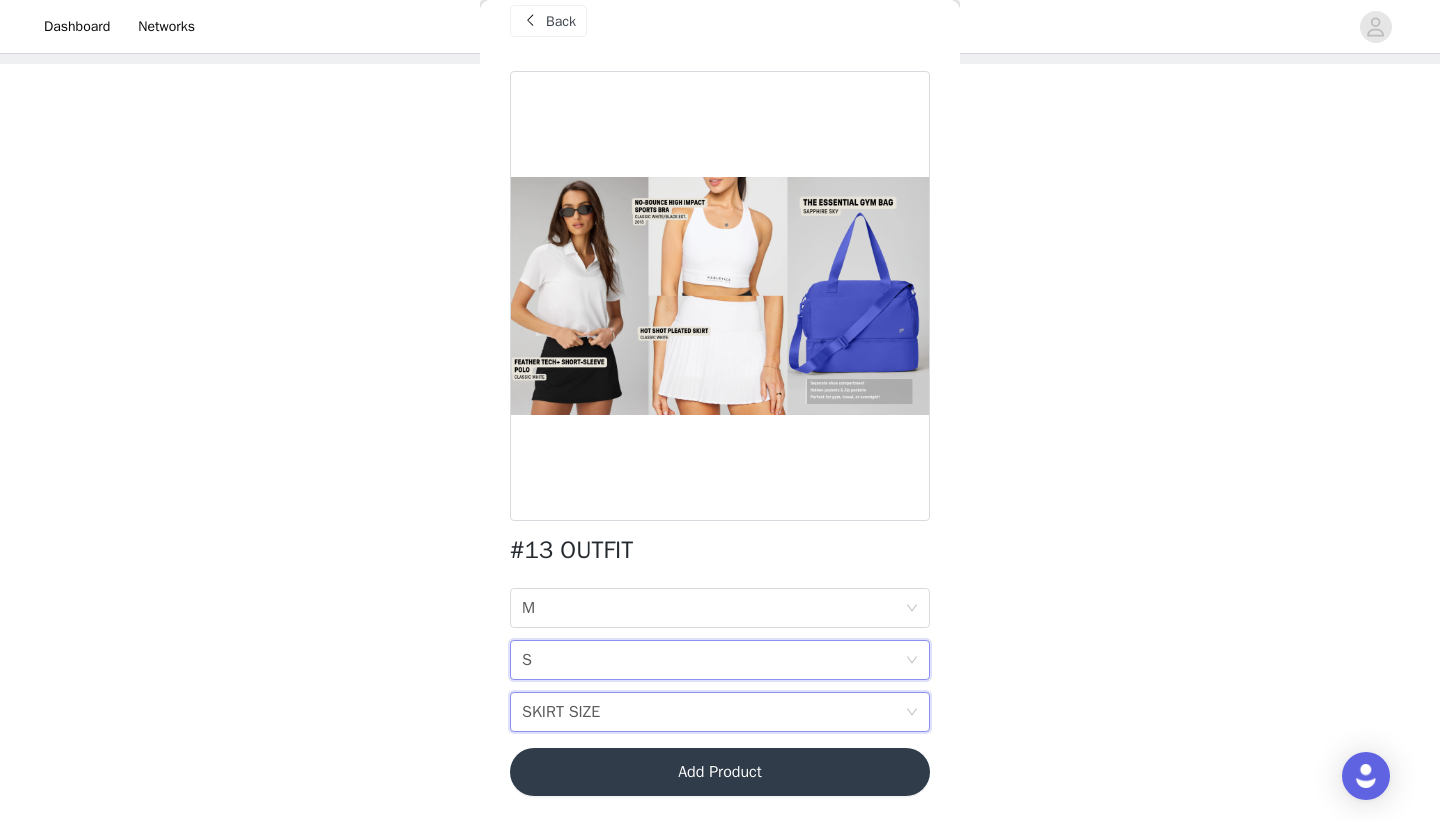 click on "SKIRT SIZE SKIRT SIZE" at bounding box center (720, 712) 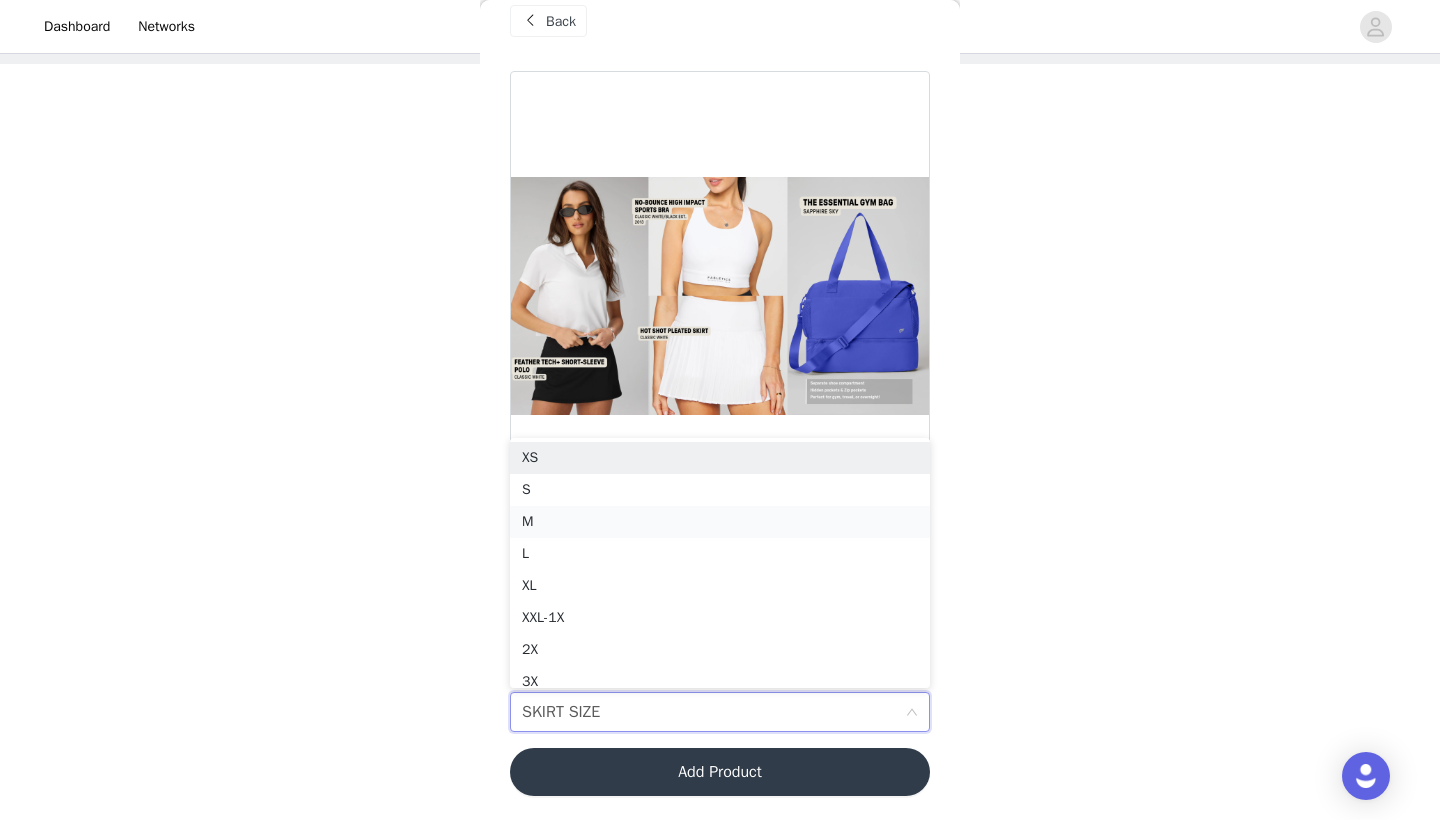 scroll, scrollTop: 10, scrollLeft: 0, axis: vertical 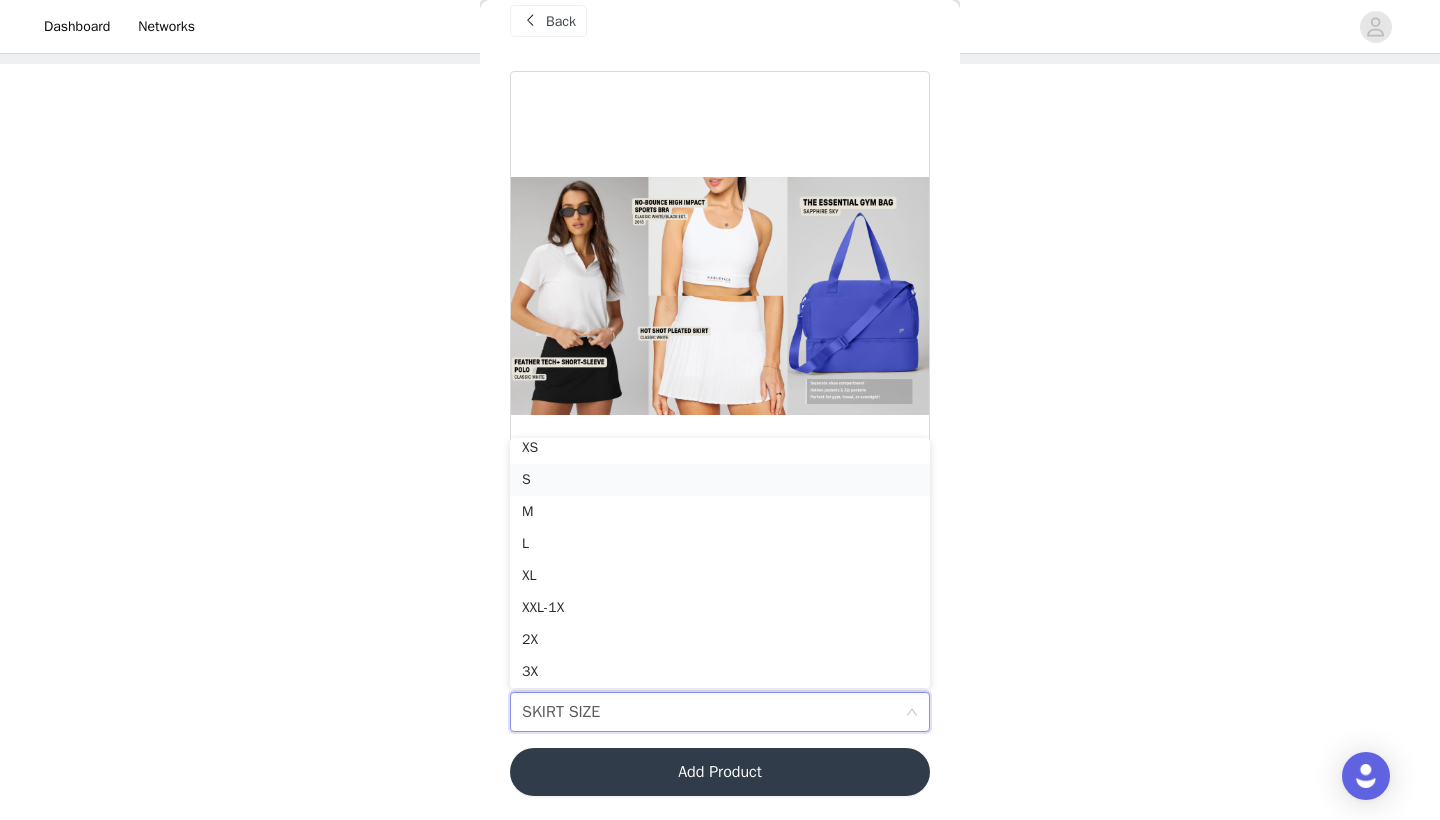 click on "S" at bounding box center (720, 480) 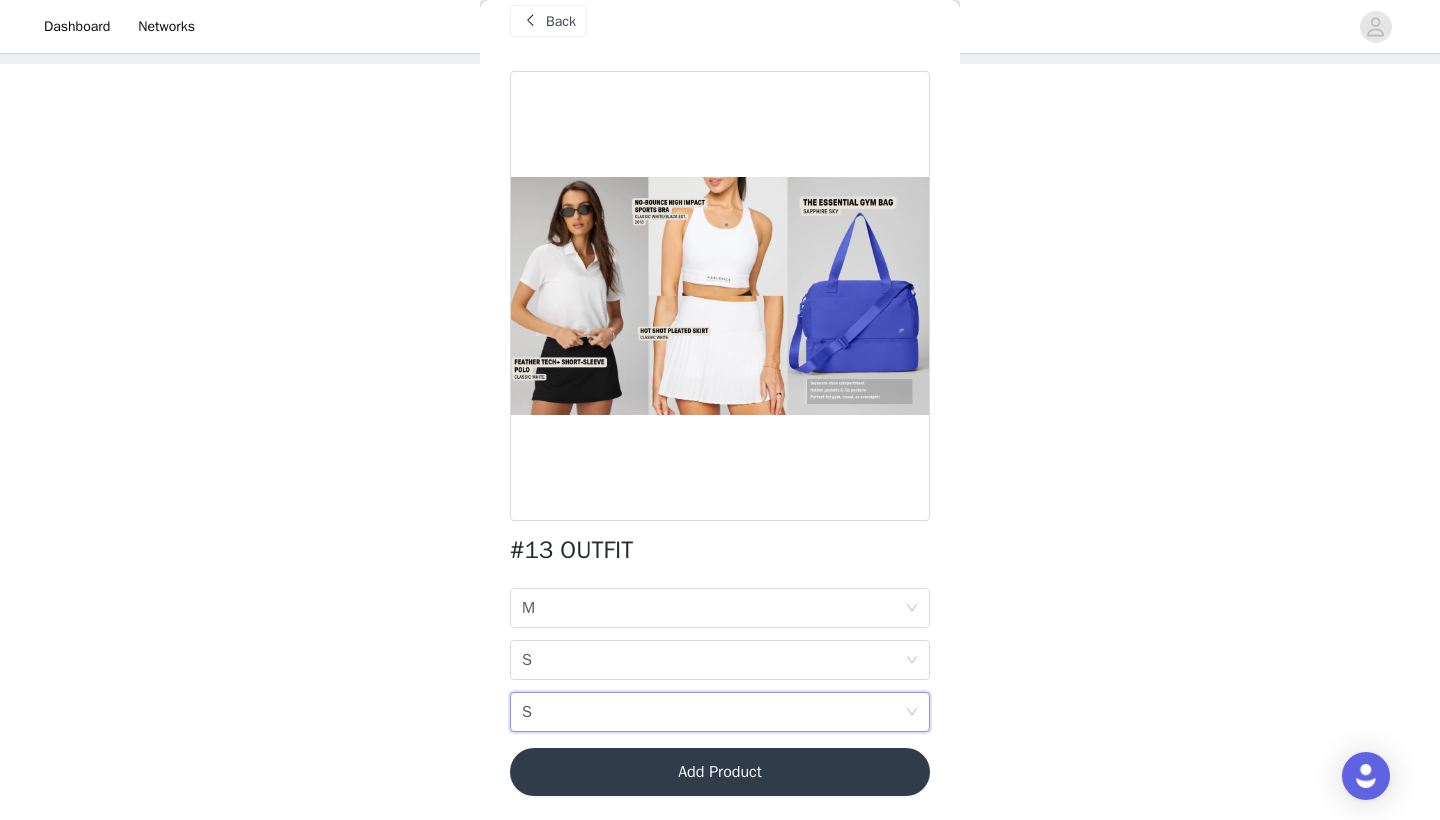 click on "Add Product" at bounding box center [720, 772] 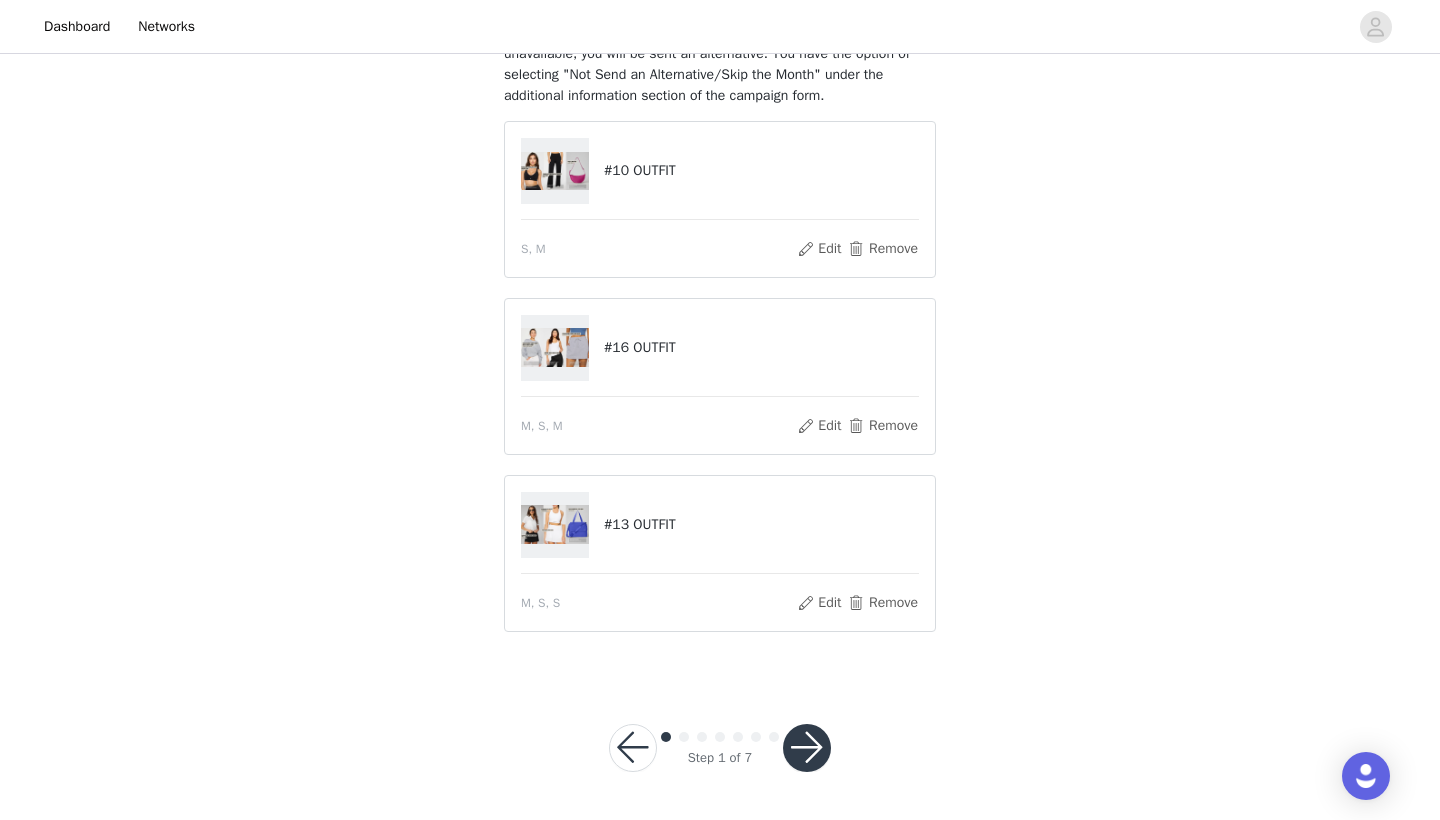 scroll, scrollTop: 205, scrollLeft: 0, axis: vertical 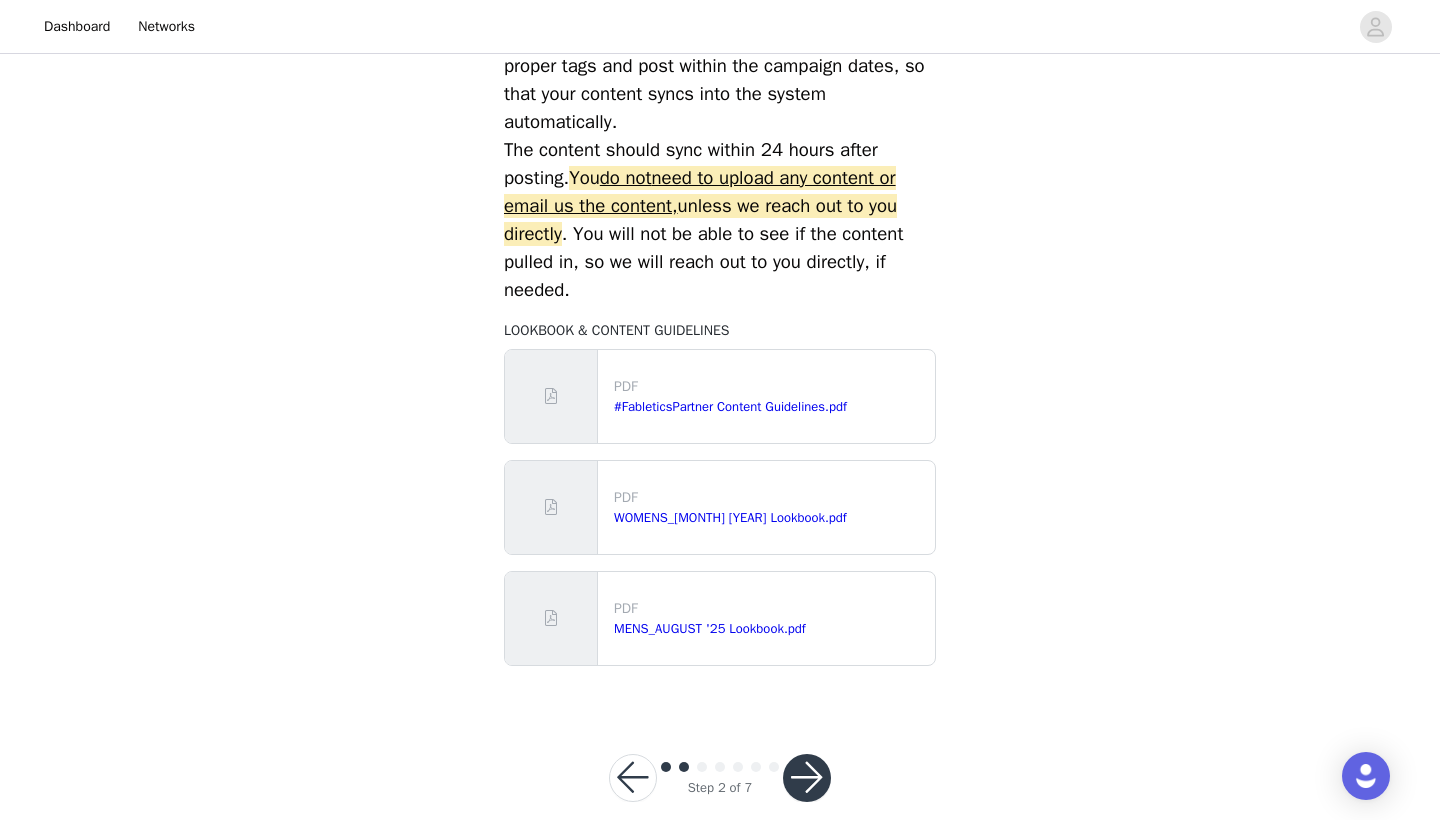 click at bounding box center [807, 778] 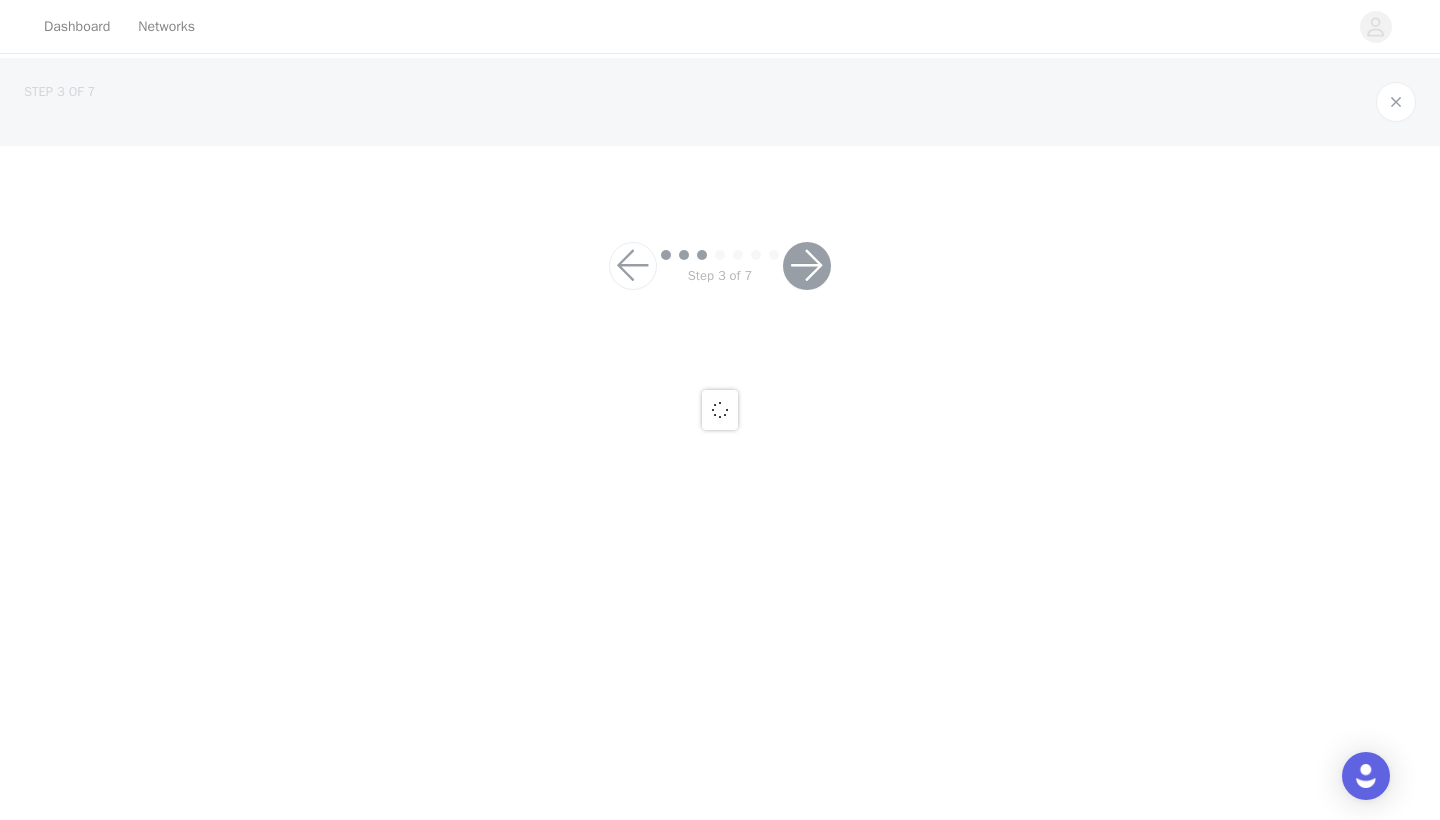 scroll, scrollTop: 0, scrollLeft: 0, axis: both 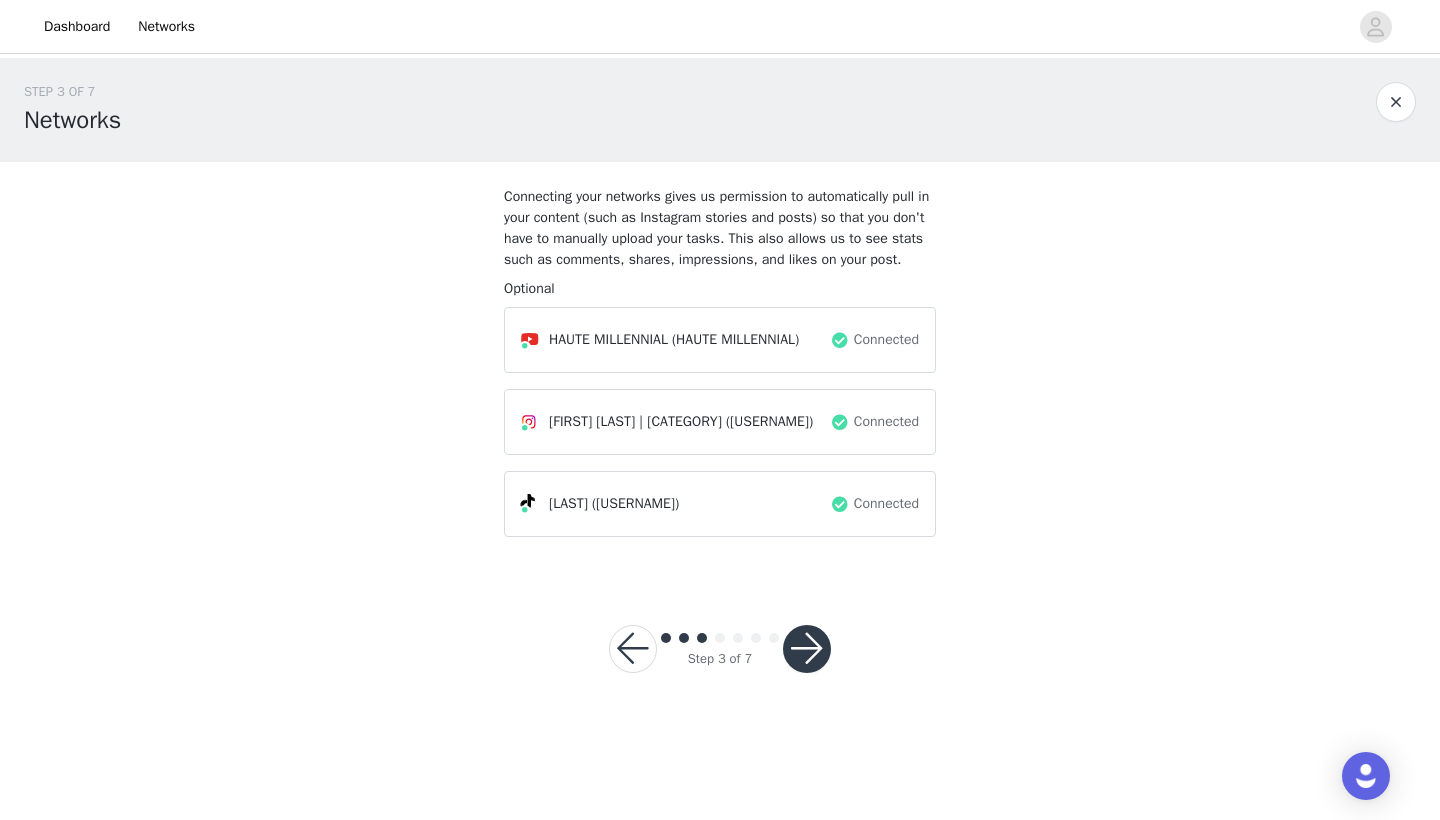 click at bounding box center (807, 649) 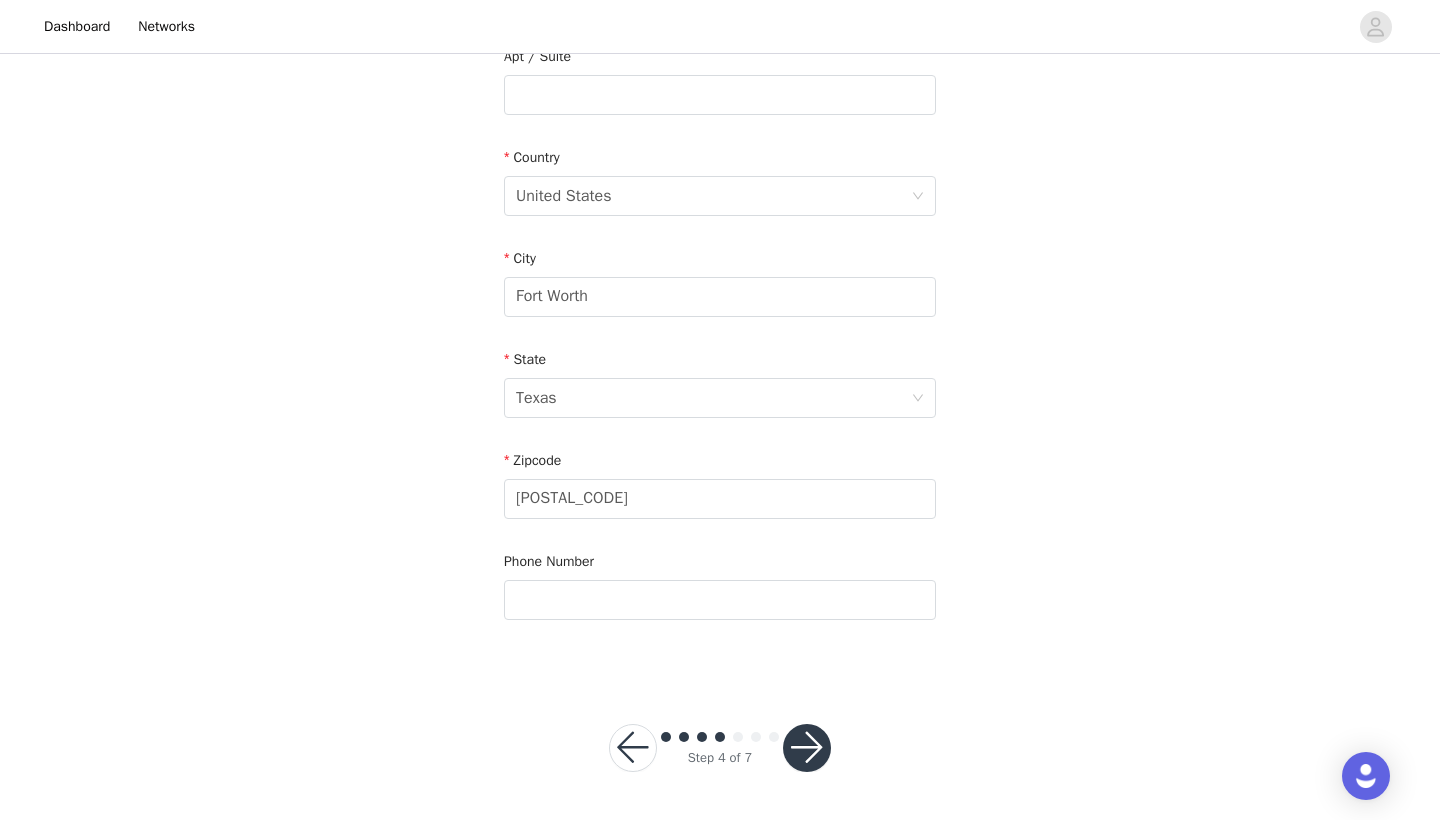 scroll, scrollTop: 543, scrollLeft: 0, axis: vertical 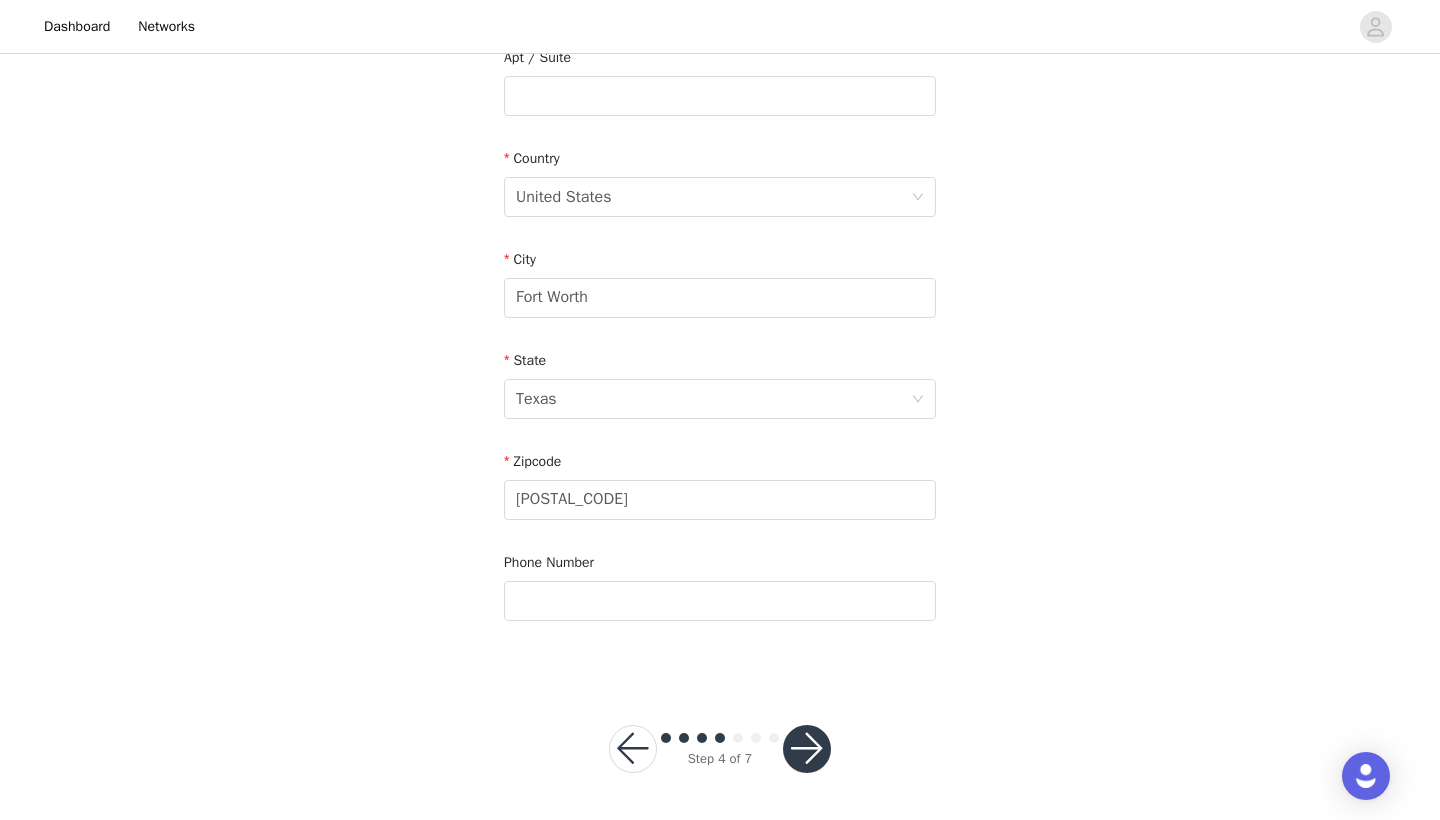click at bounding box center [807, 749] 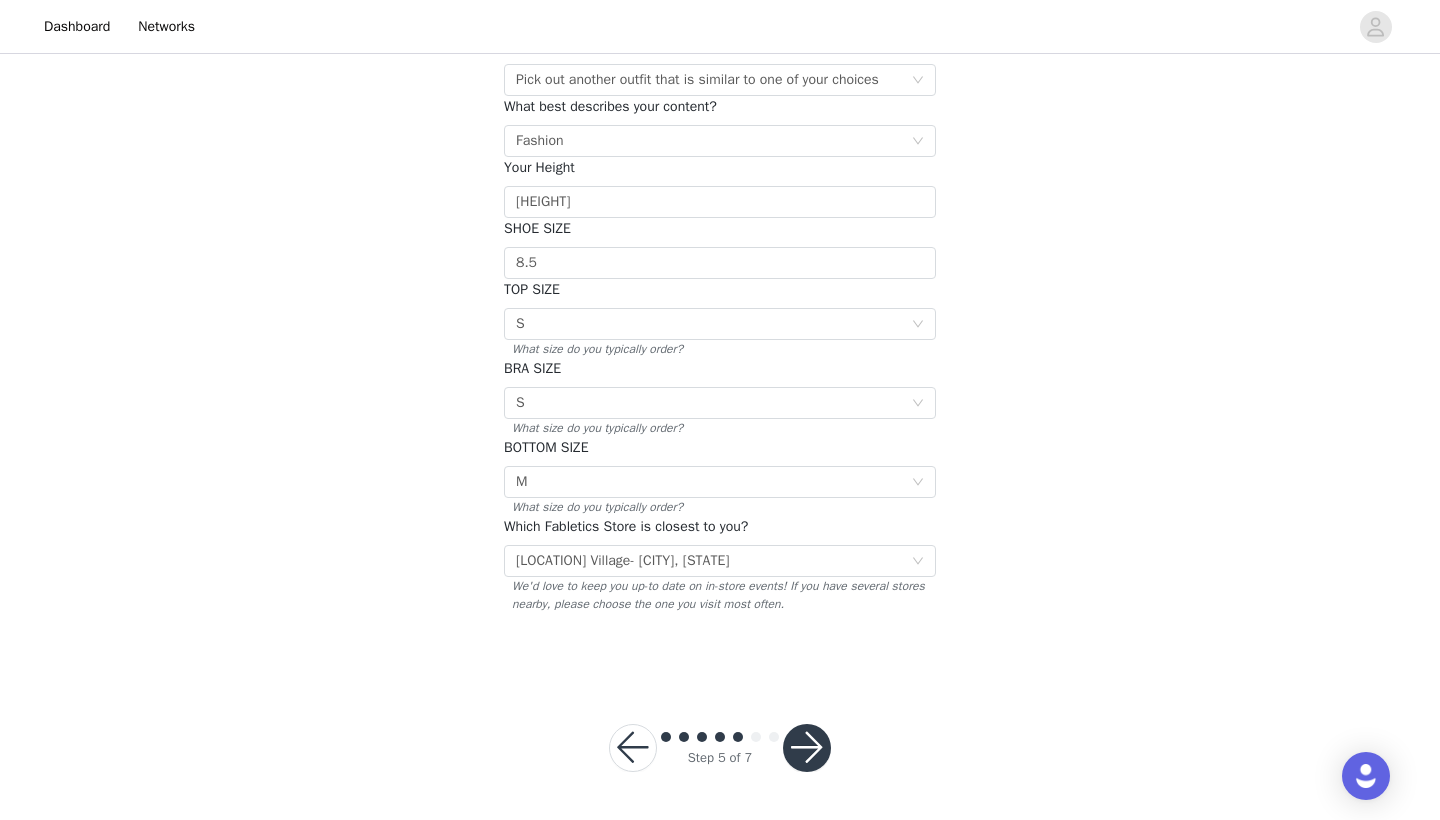 scroll, scrollTop: 255, scrollLeft: 0, axis: vertical 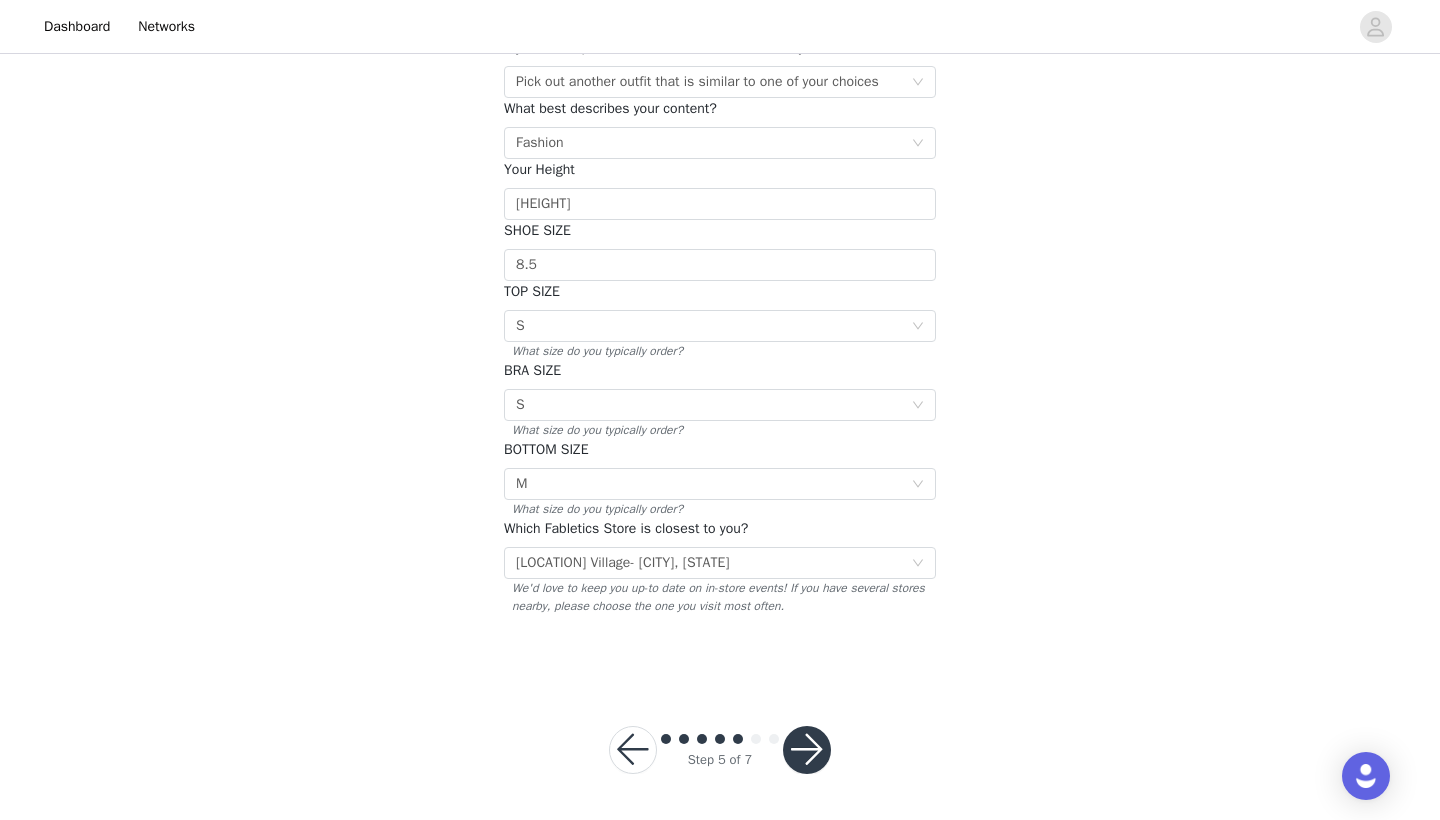 click at bounding box center [807, 750] 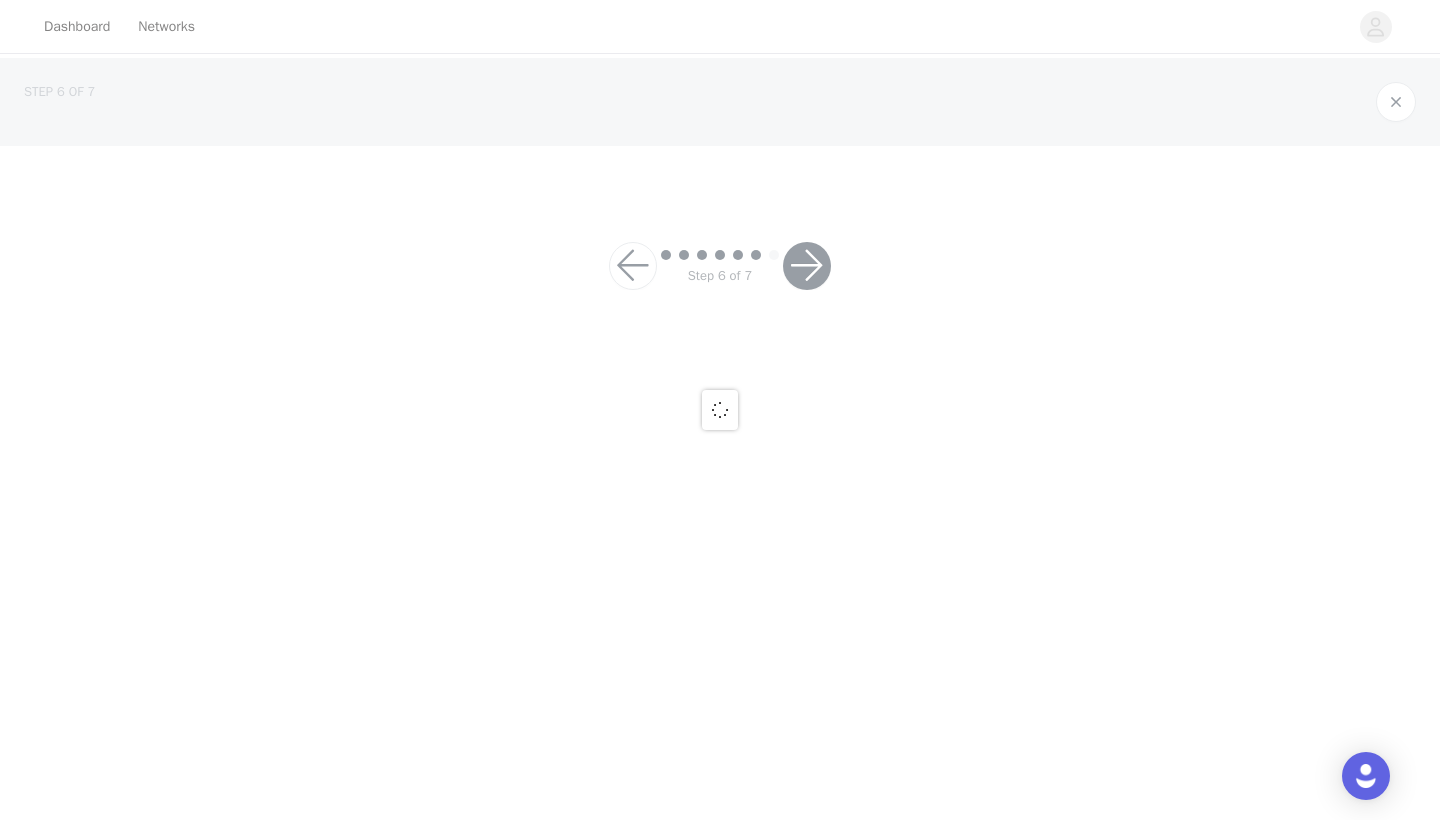 scroll, scrollTop: 0, scrollLeft: 0, axis: both 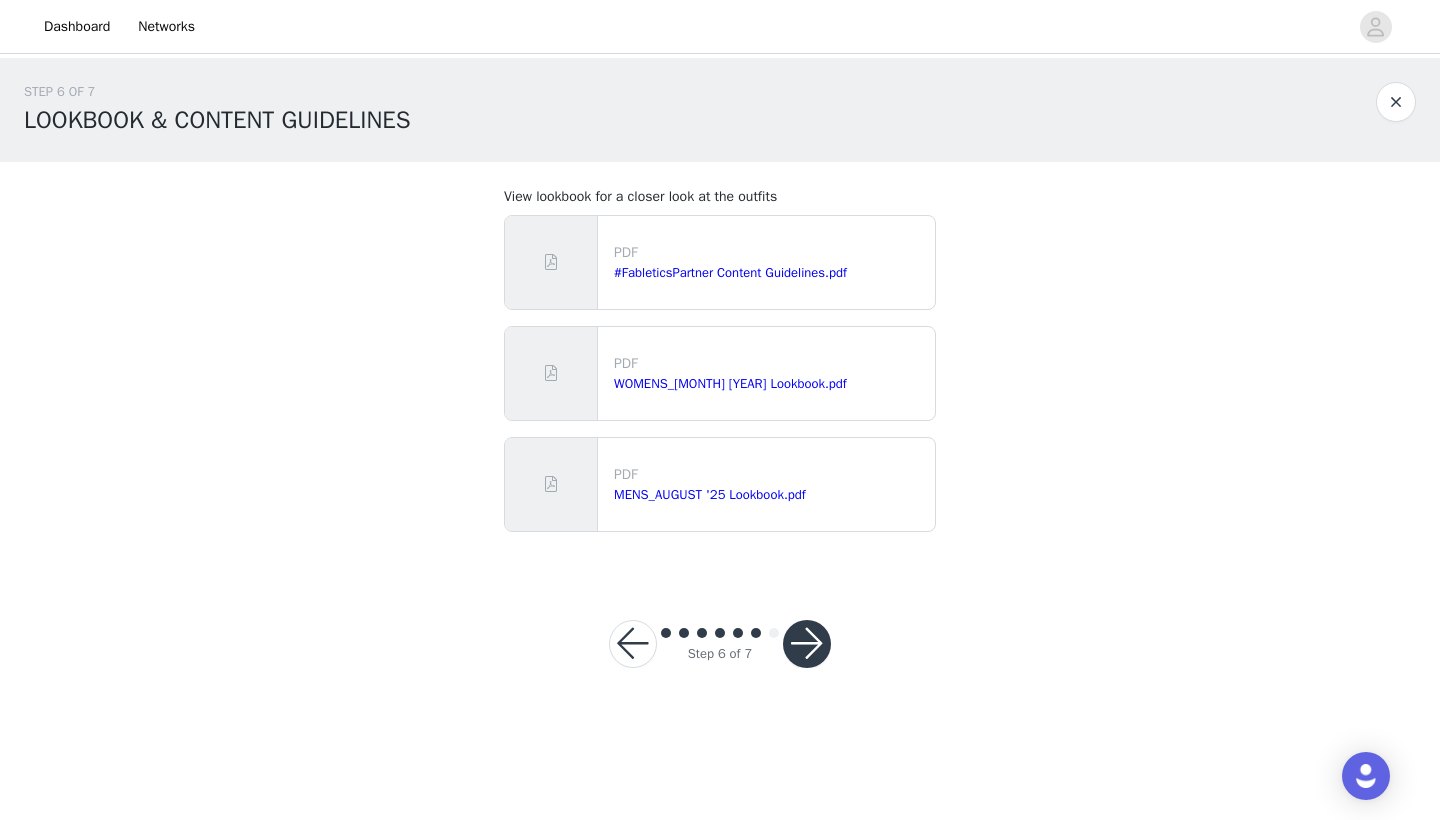click at bounding box center [807, 644] 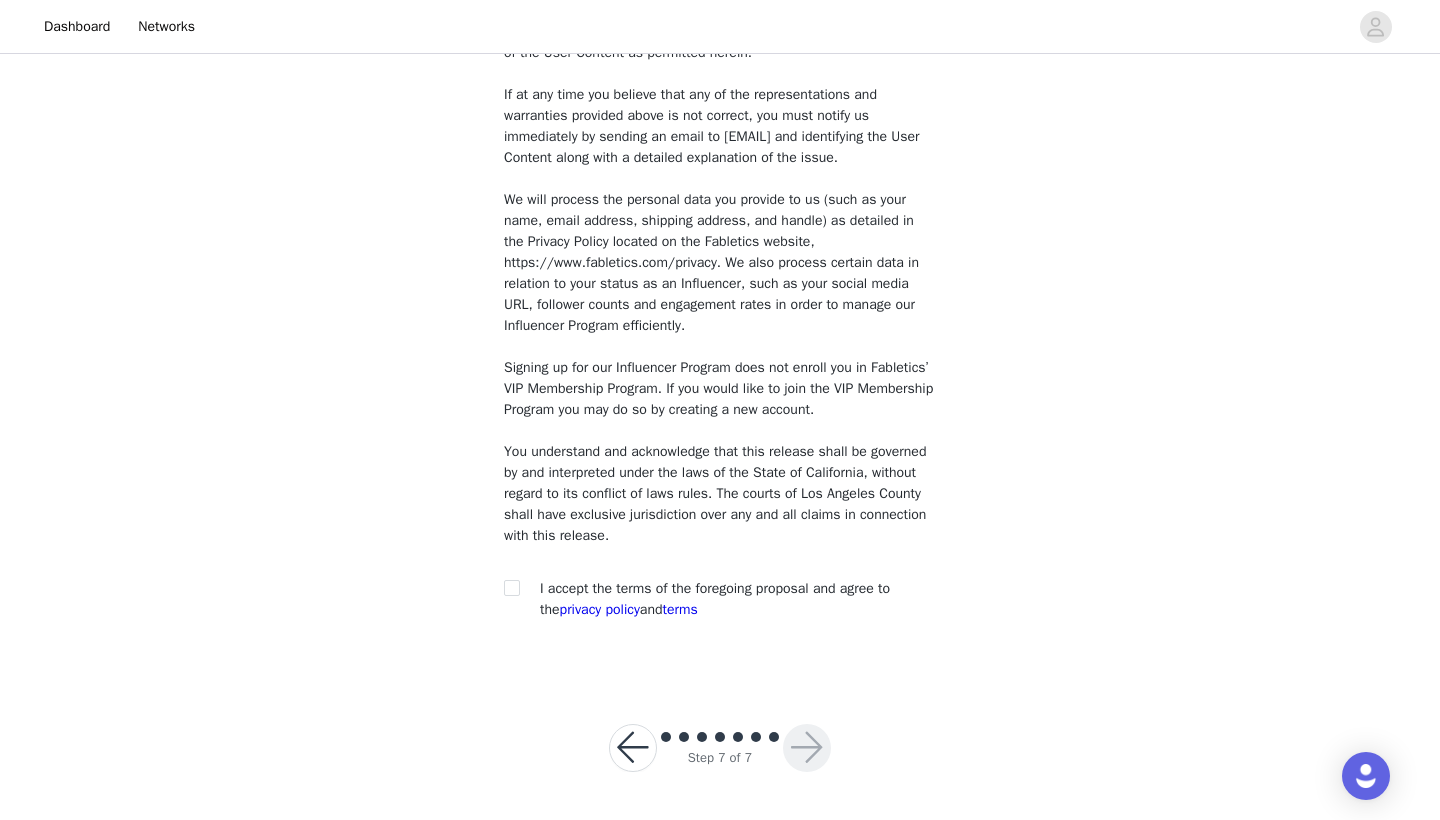 scroll, scrollTop: 1448, scrollLeft: 0, axis: vertical 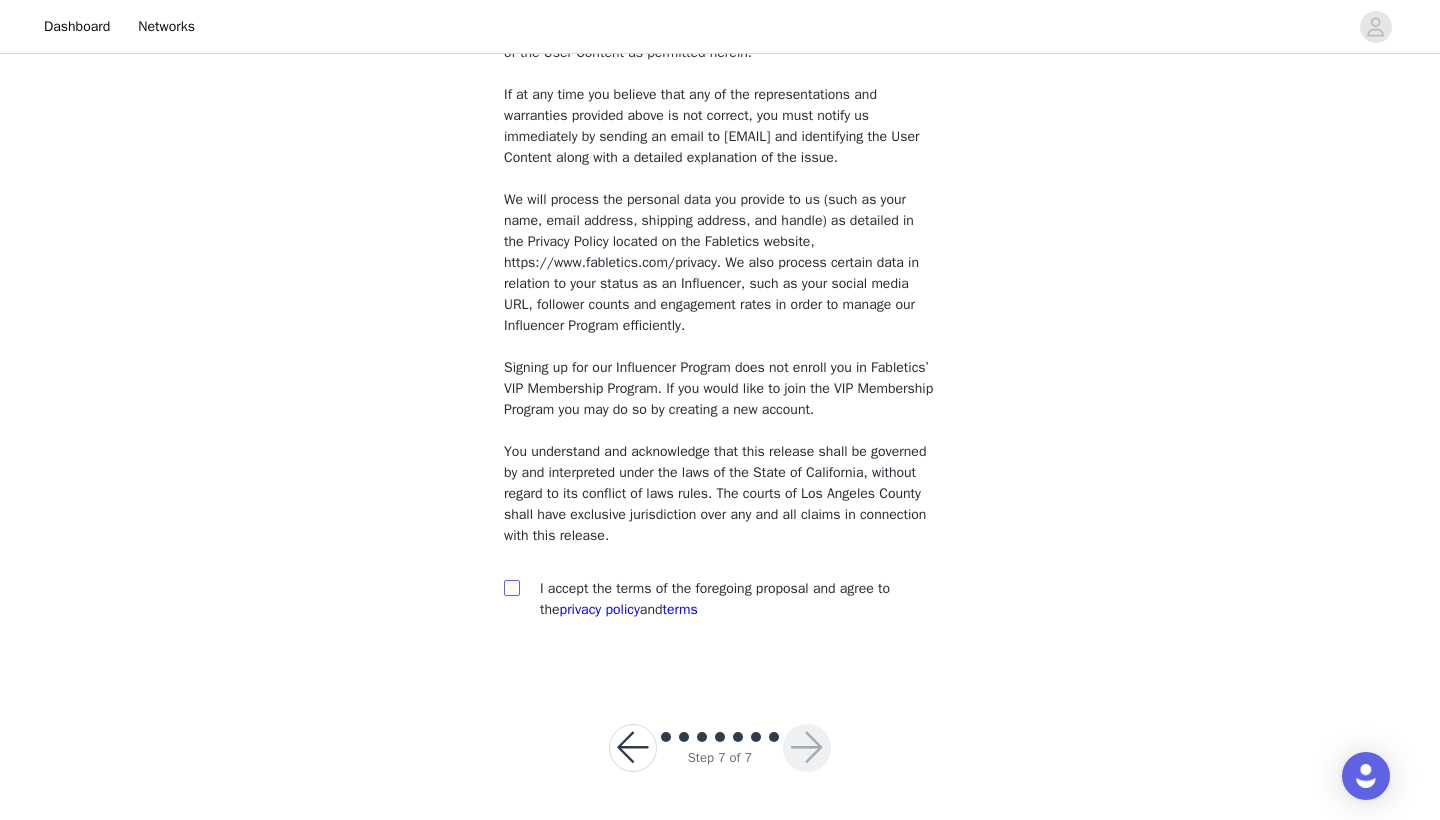 click at bounding box center (511, 587) 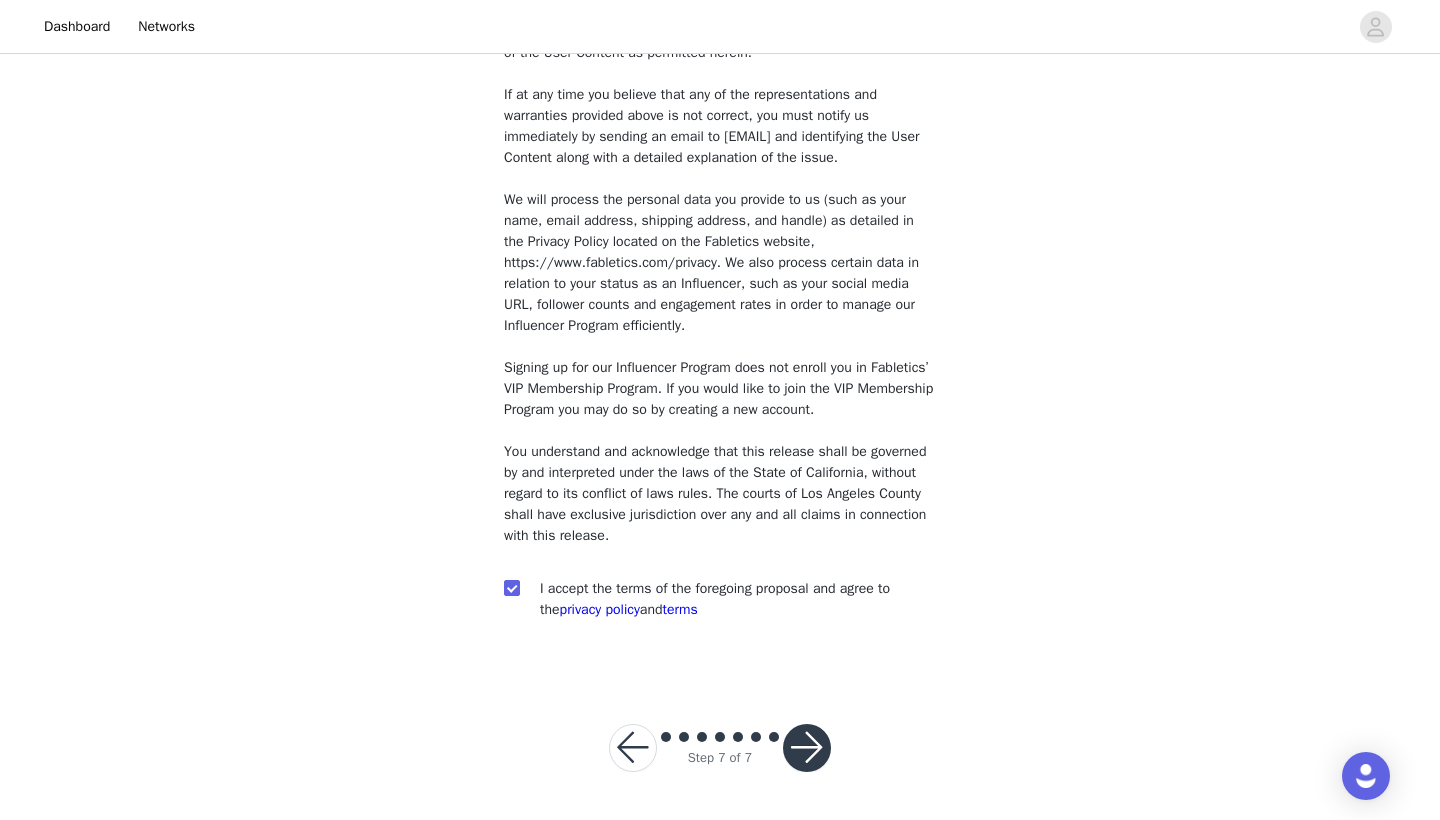 scroll, scrollTop: 1448, scrollLeft: 0, axis: vertical 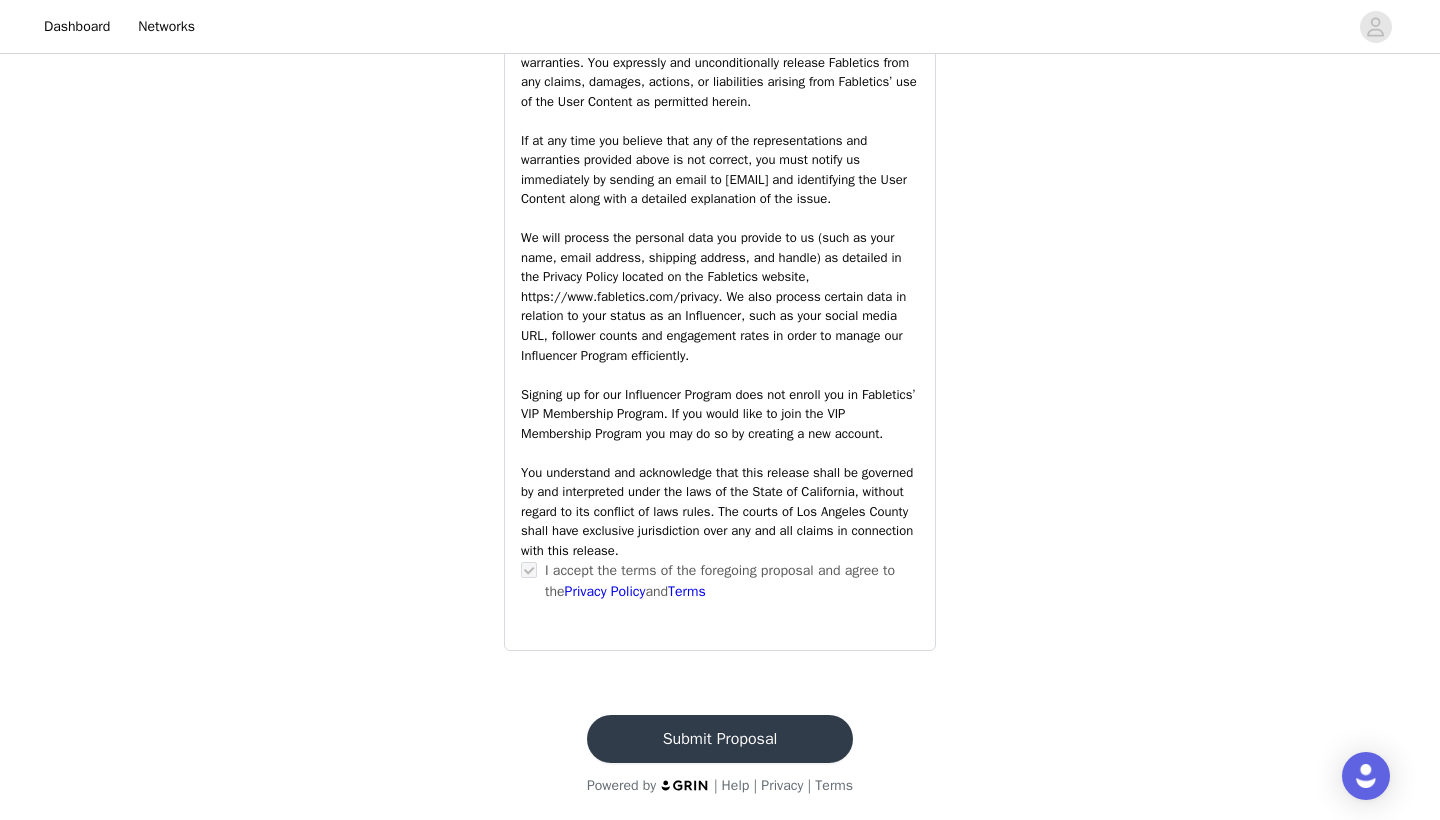 click on "Submit Proposal" at bounding box center [720, 739] 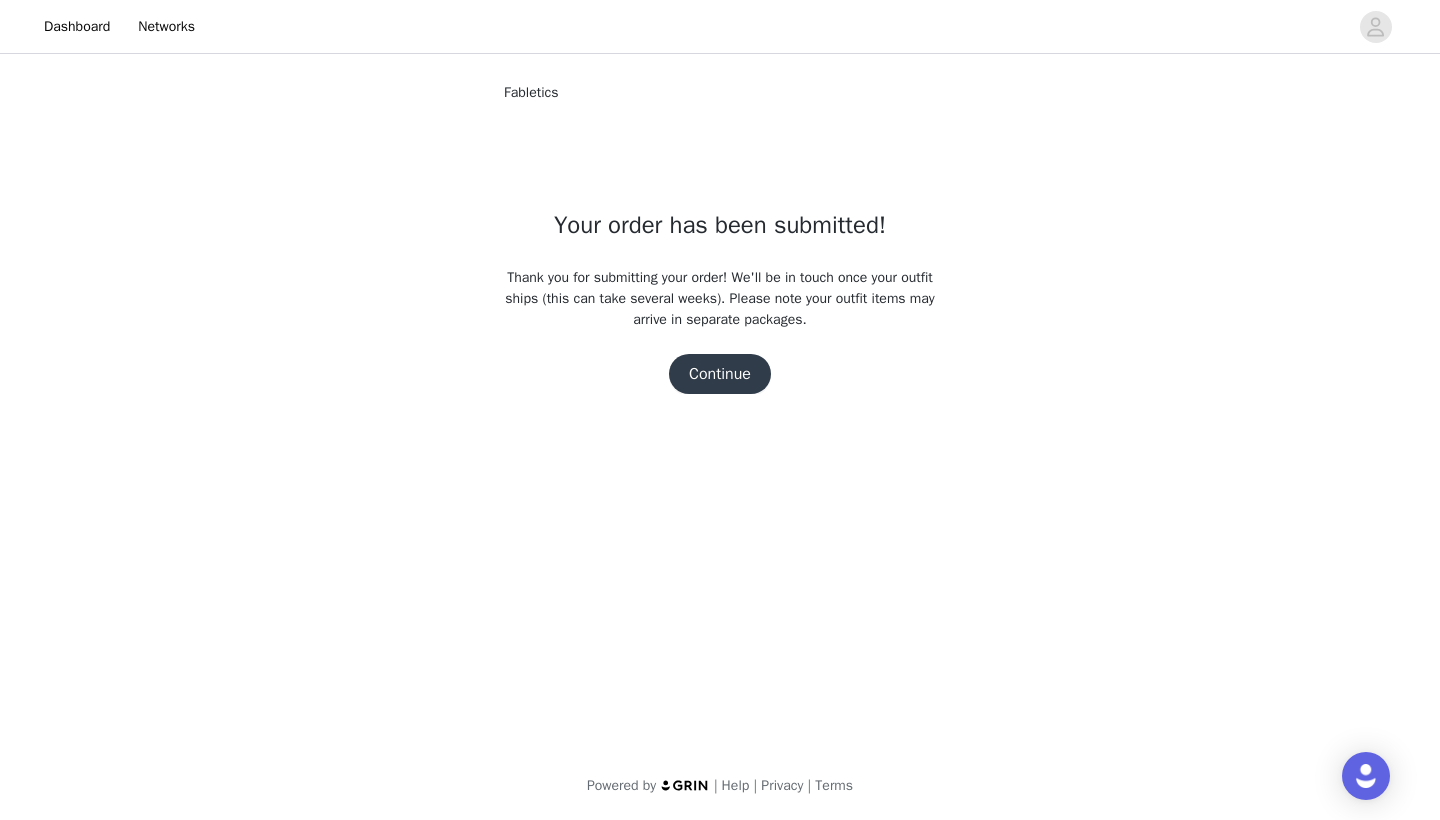 scroll, scrollTop: 0, scrollLeft: 0, axis: both 